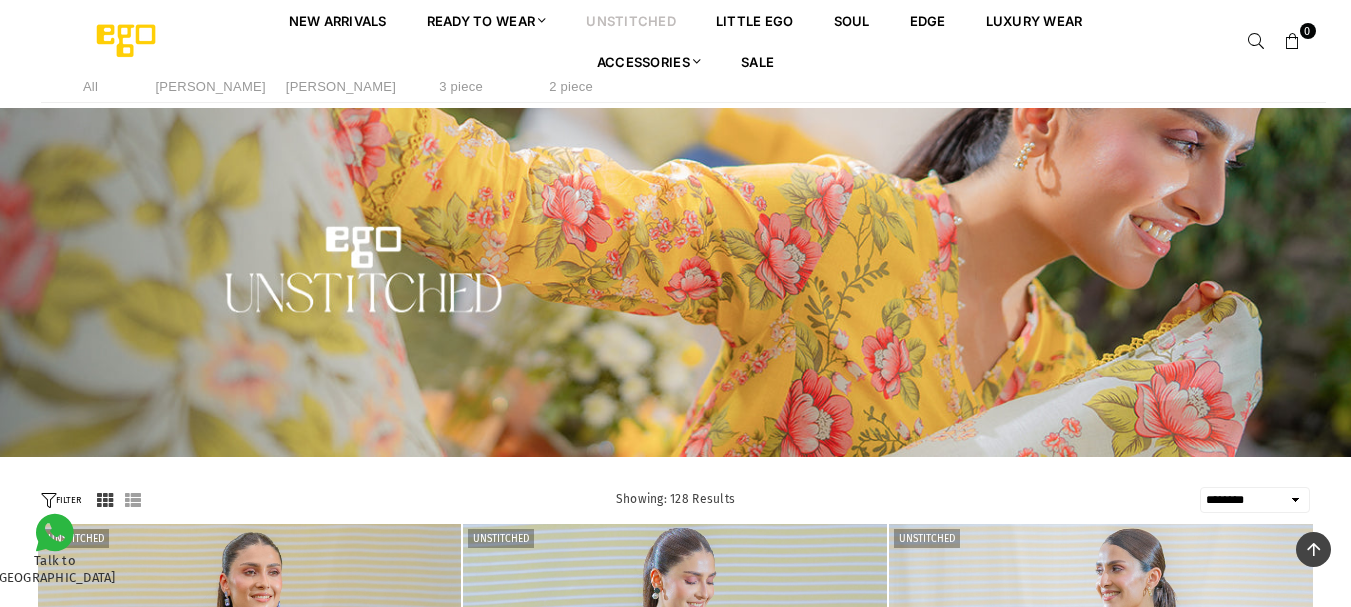 select on "******" 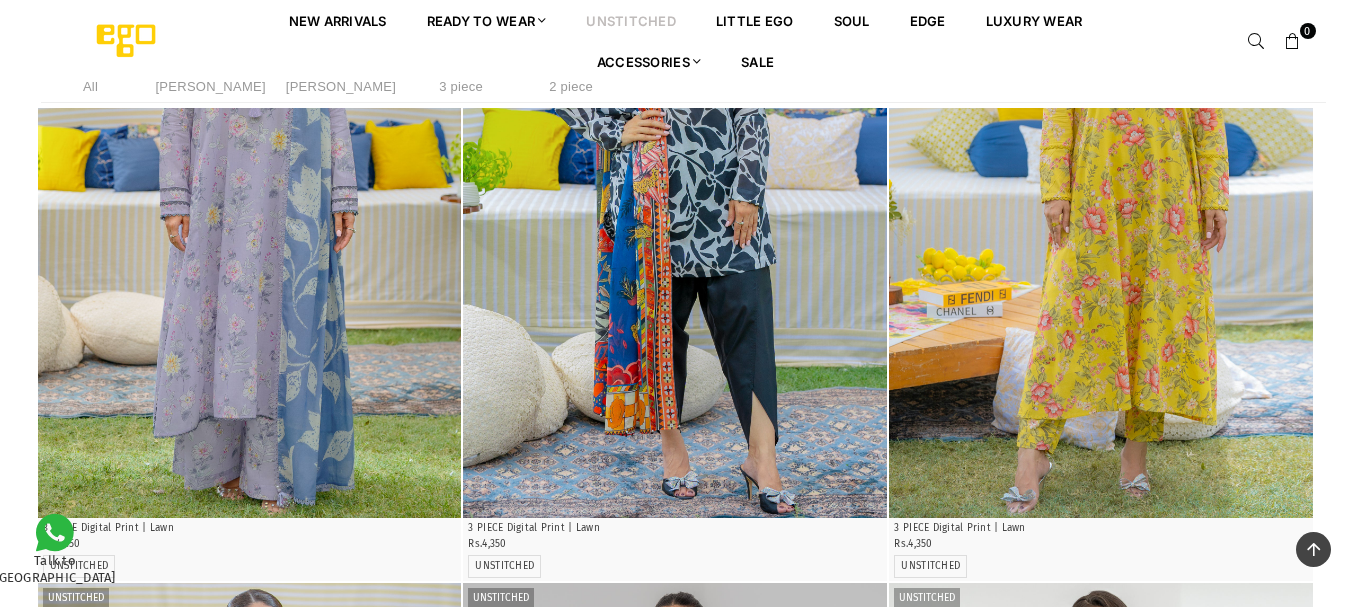scroll, scrollTop: 0, scrollLeft: 0, axis: both 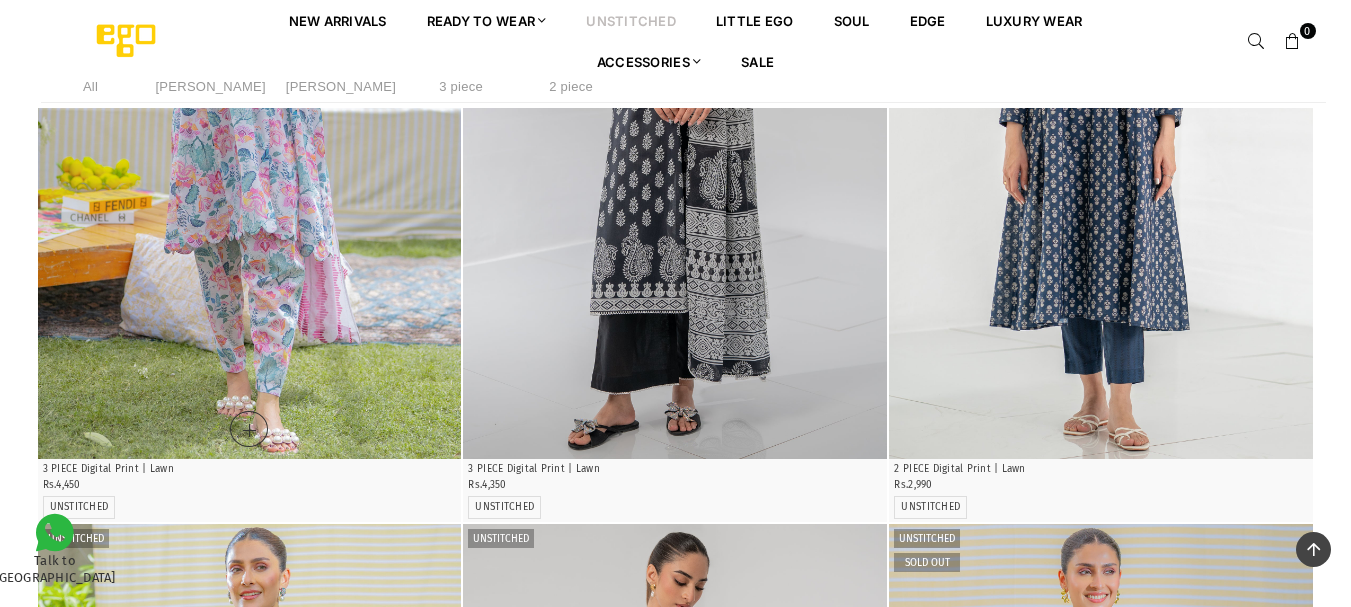 click at bounding box center [250, 141] 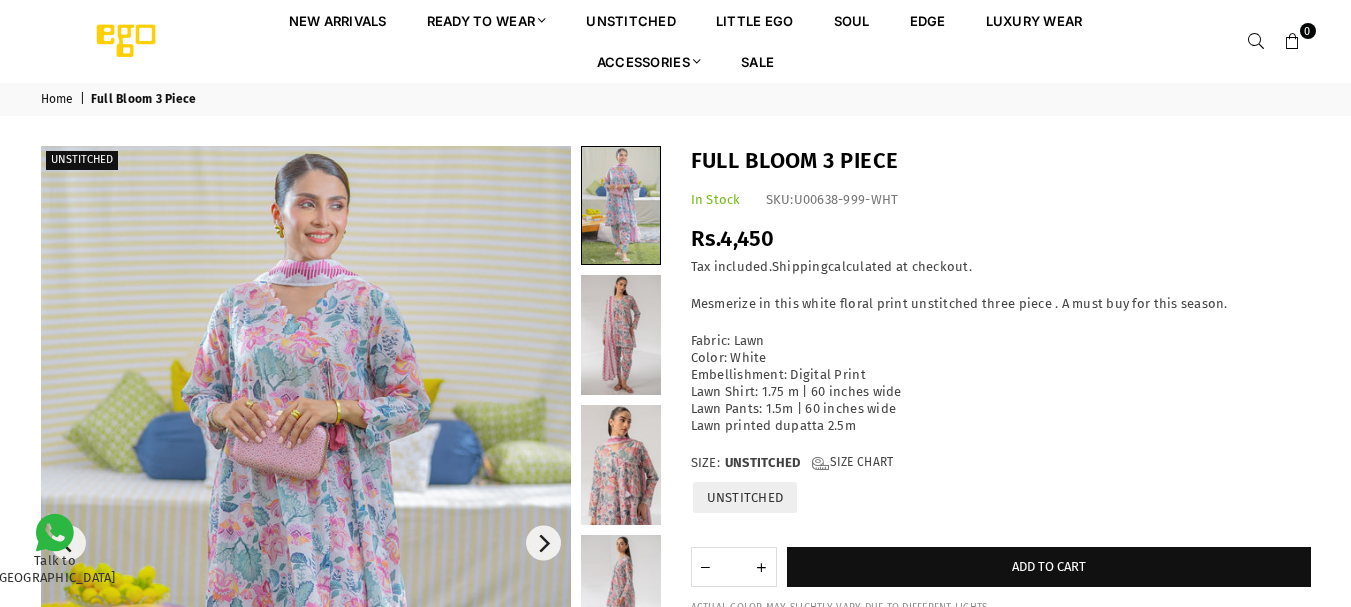 scroll, scrollTop: 0, scrollLeft: 0, axis: both 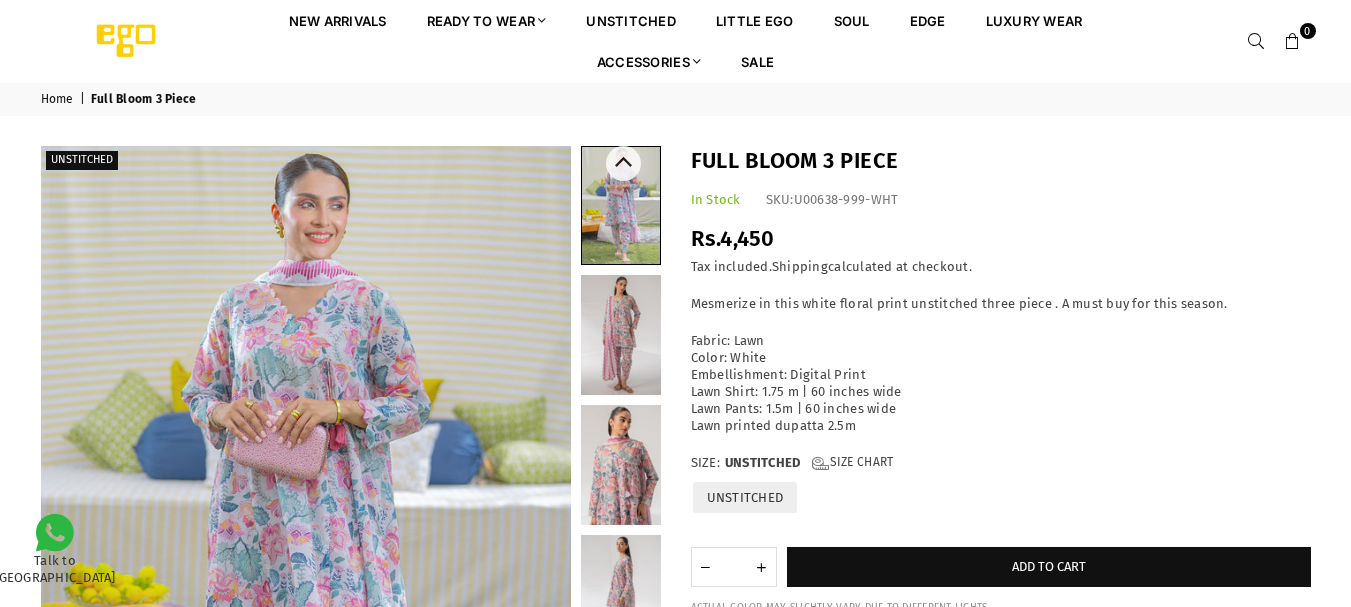 click at bounding box center (621, 465) 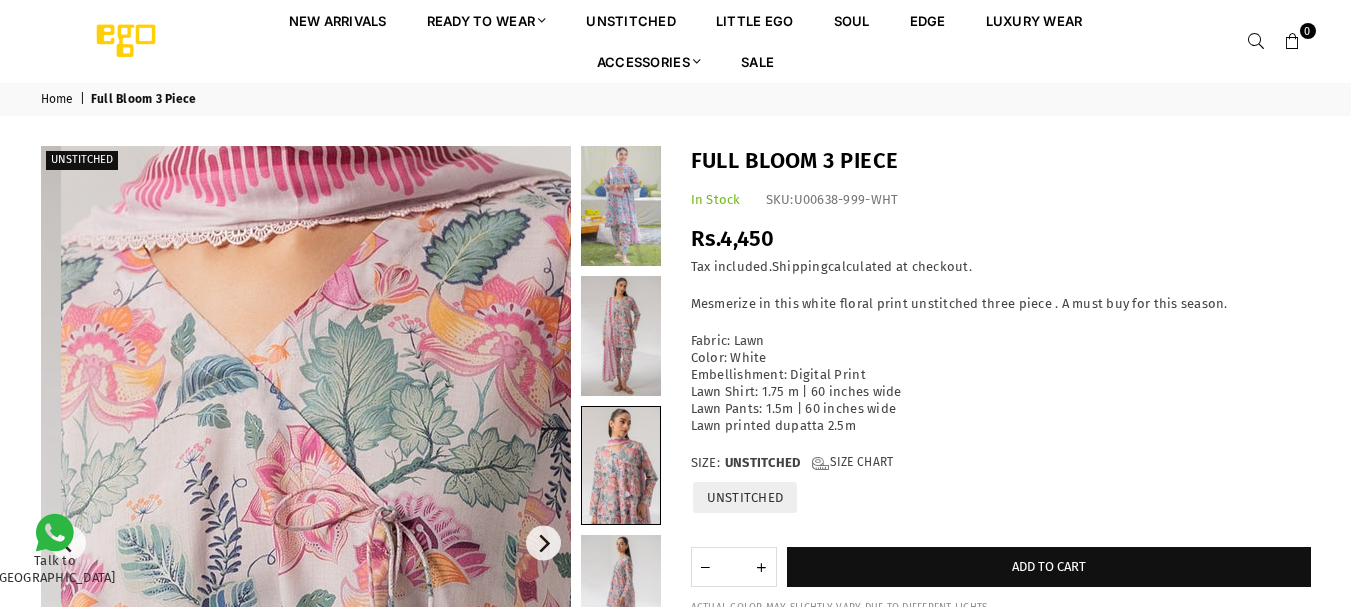 click at bounding box center [334, 549] 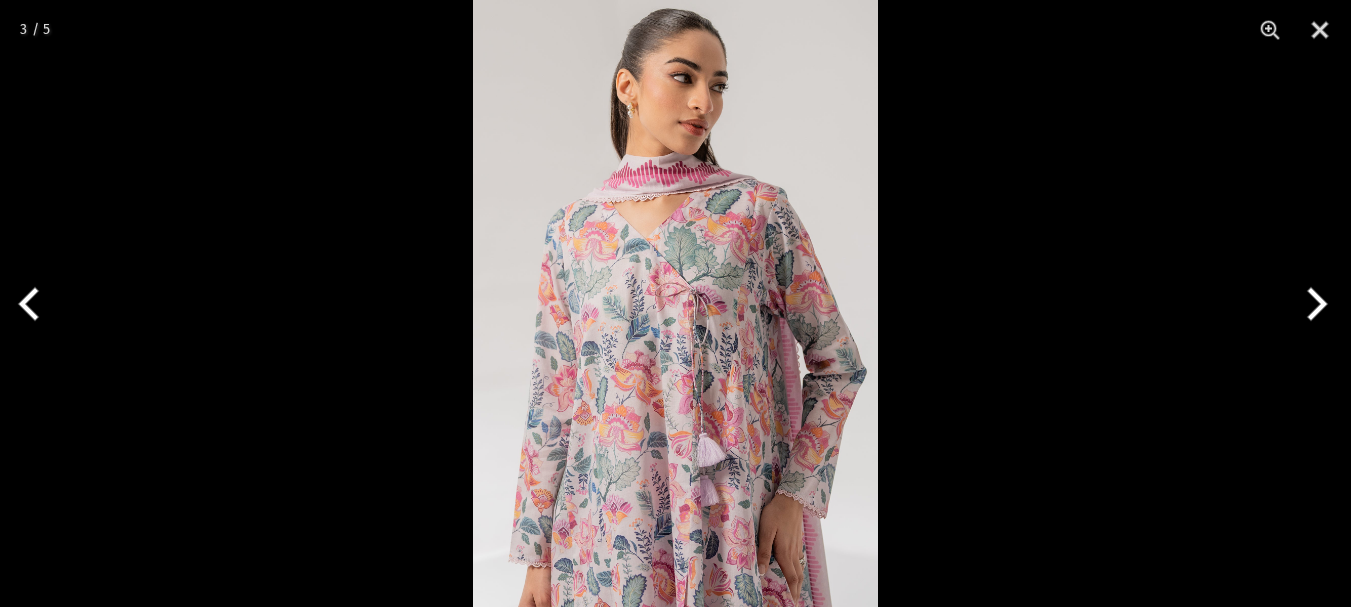 click at bounding box center [1313, 304] 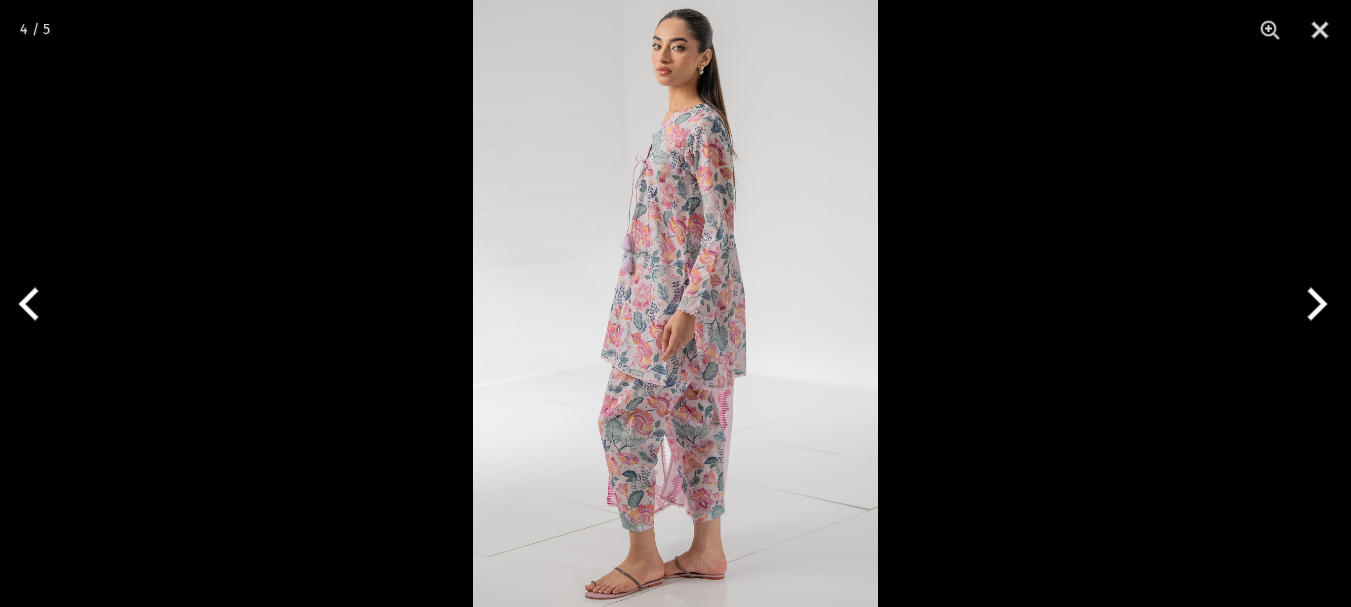 click at bounding box center [675, 303] 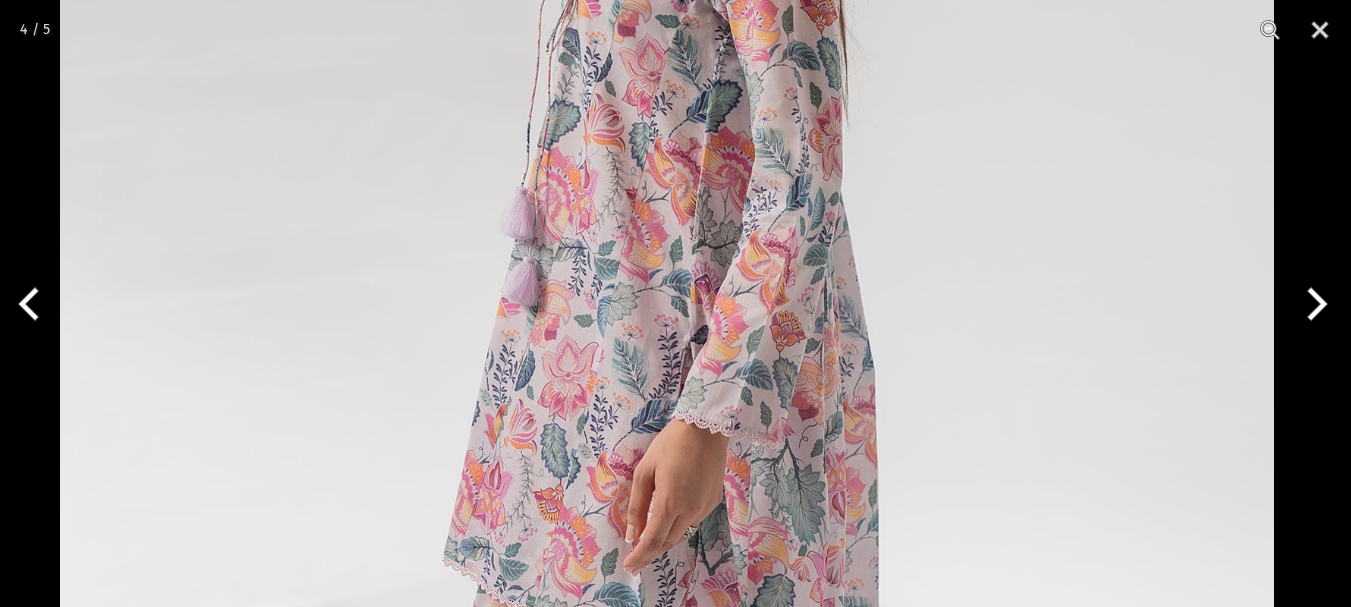 click at bounding box center [667, 399] 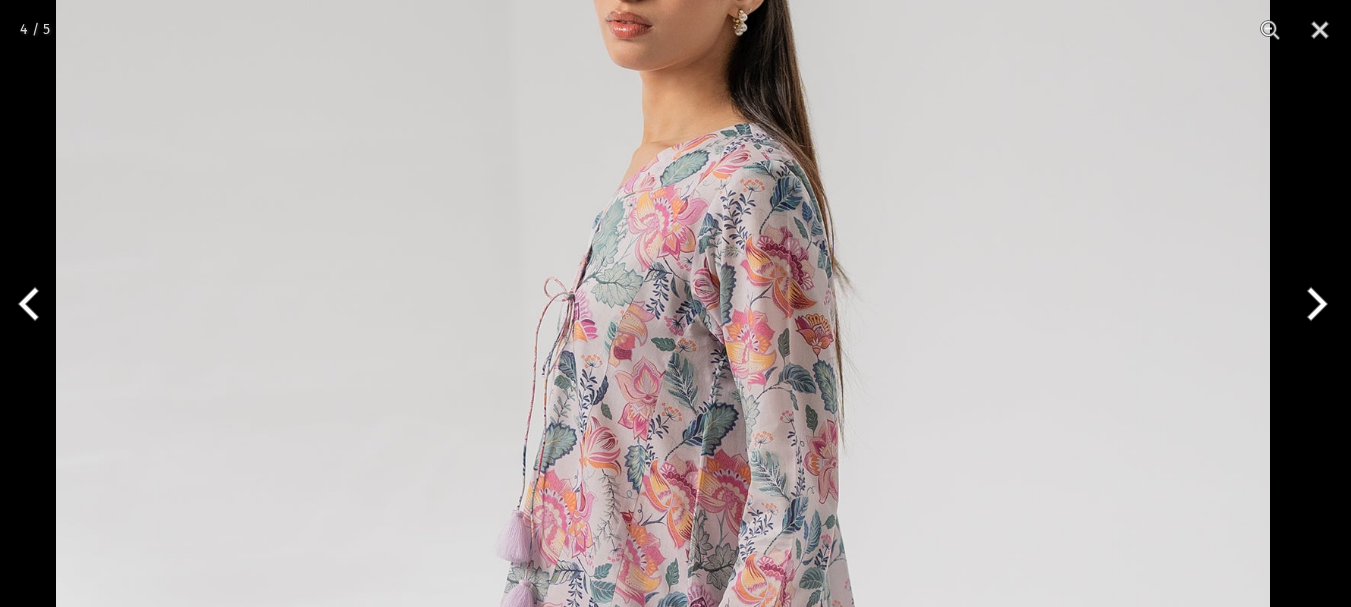 click at bounding box center (663, 722) 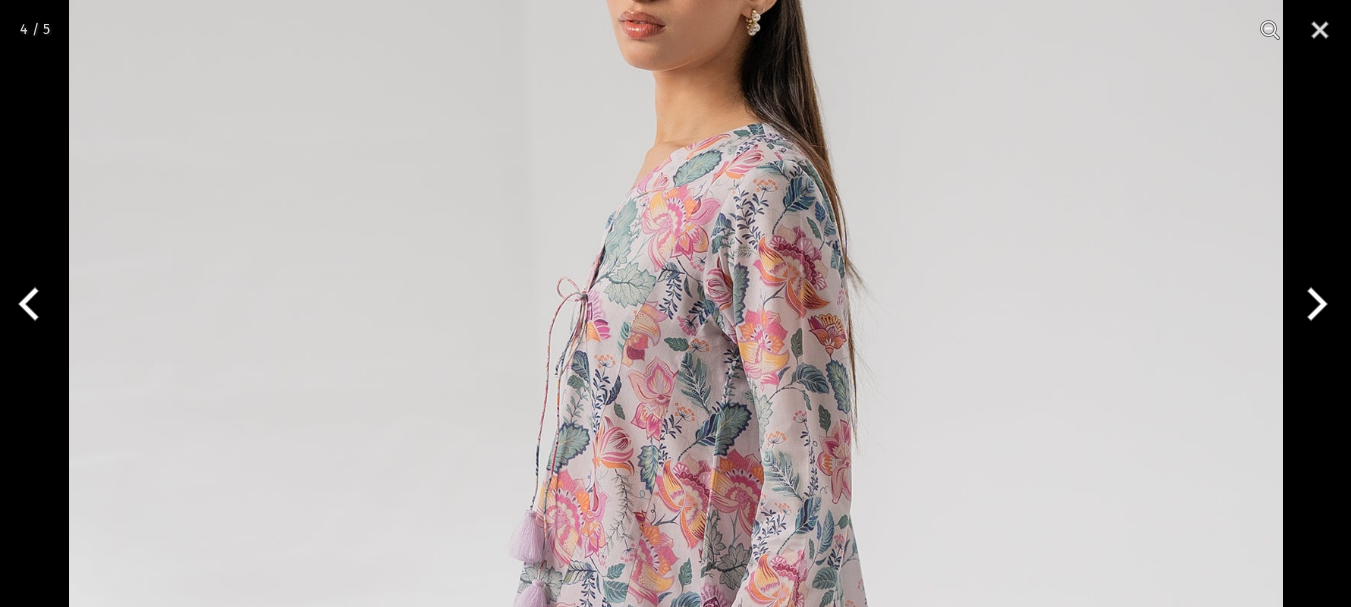 click at bounding box center [1313, 304] 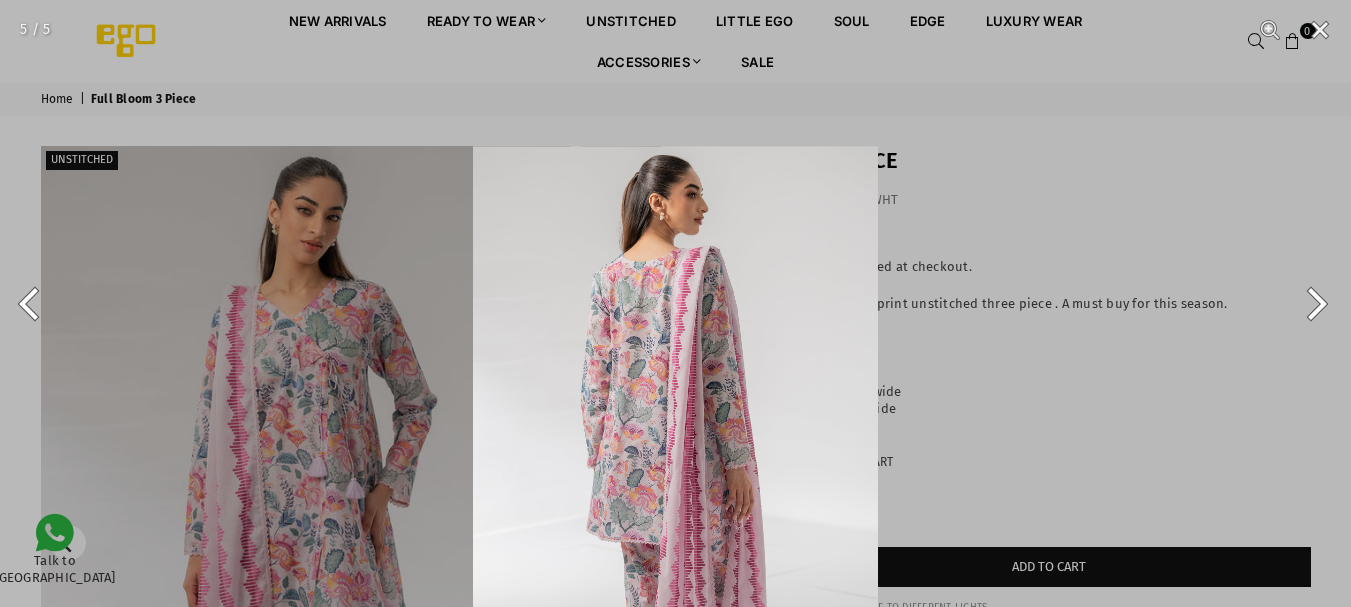 click at bounding box center (675, 449) 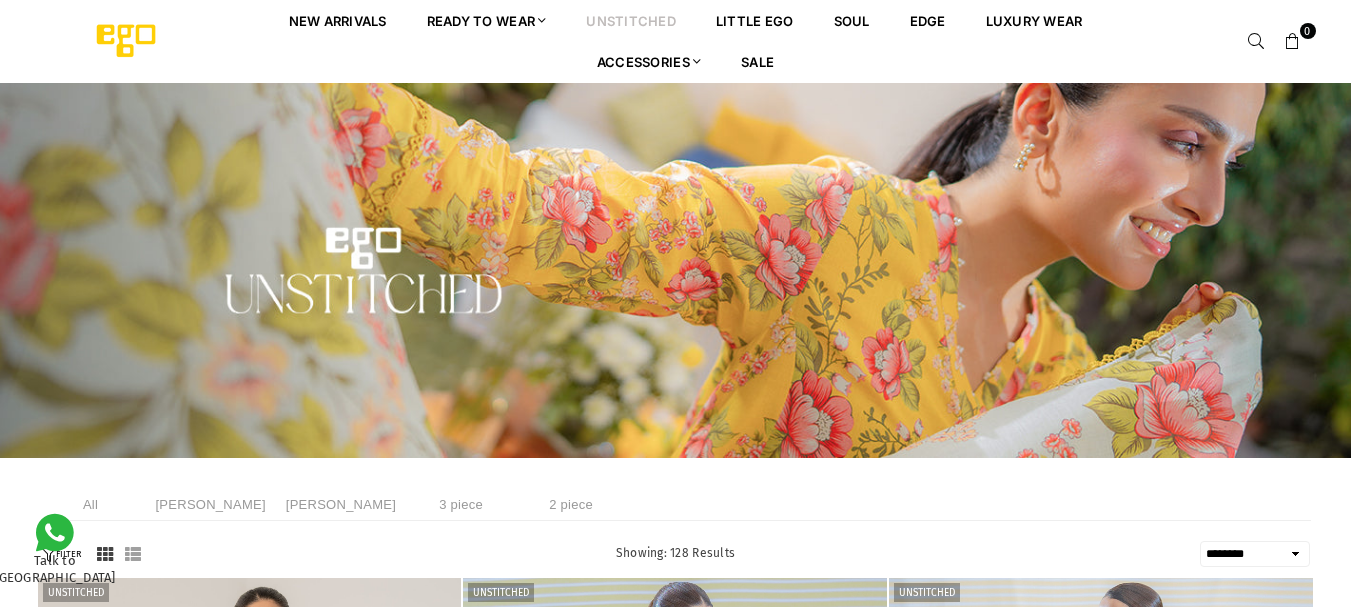 select on "******" 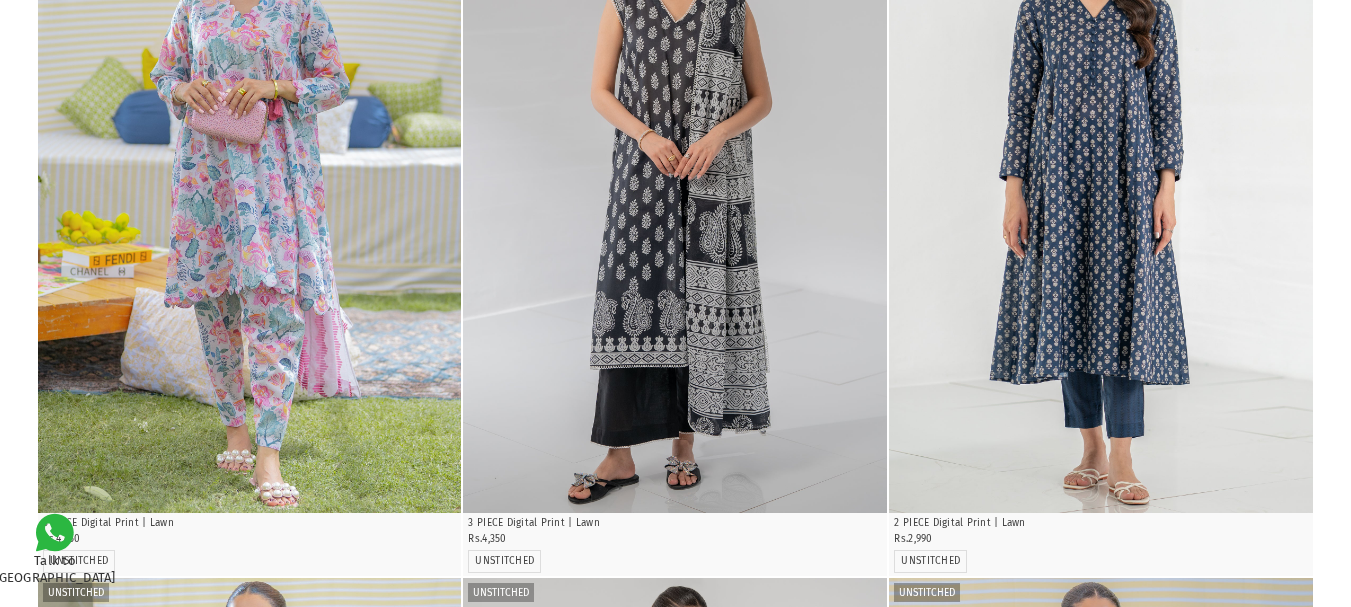 scroll, scrollTop: 0, scrollLeft: 0, axis: both 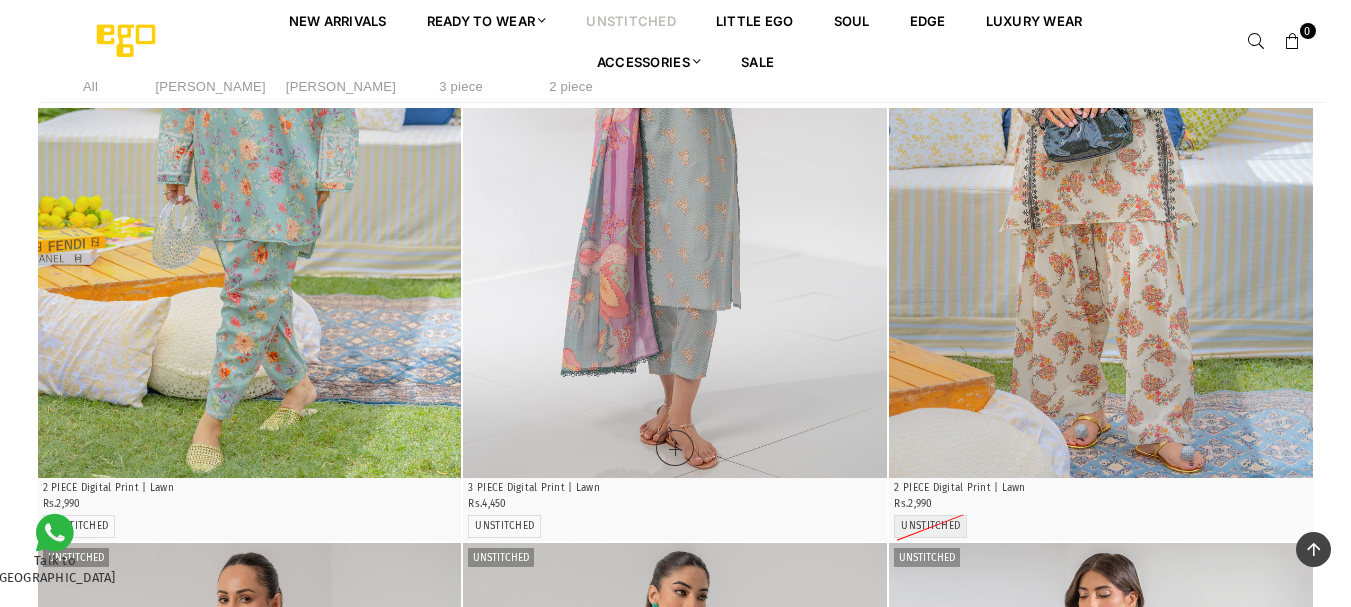 click at bounding box center (675, 160) 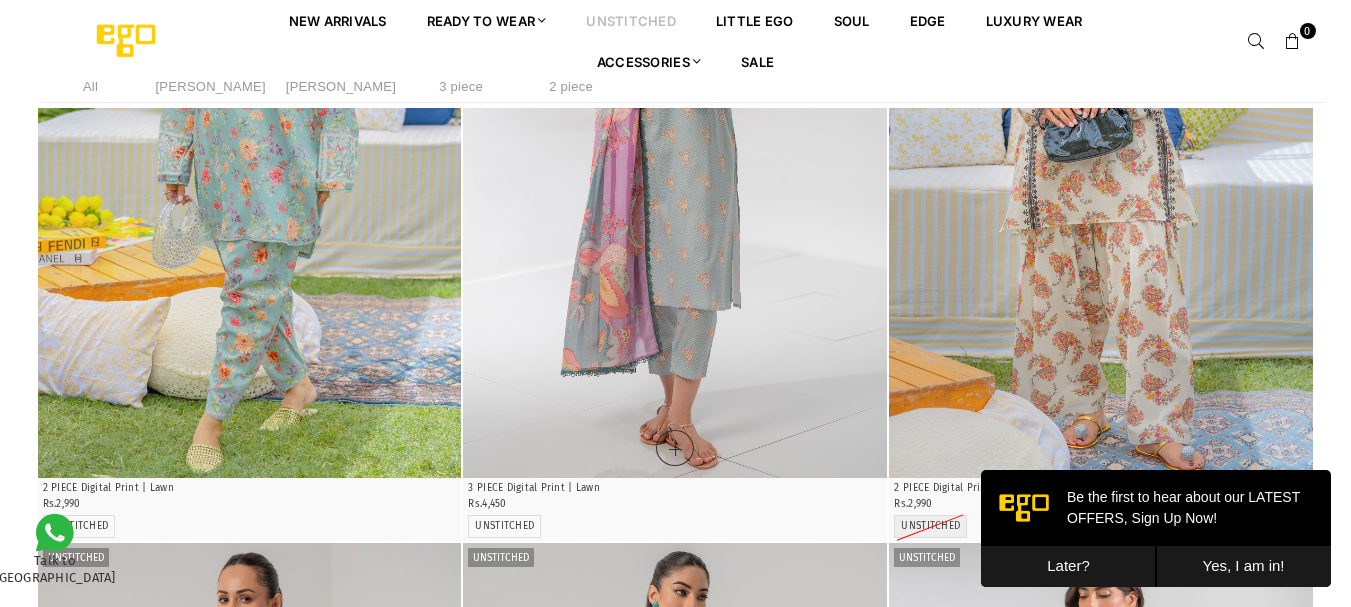 scroll, scrollTop: 0, scrollLeft: 0, axis: both 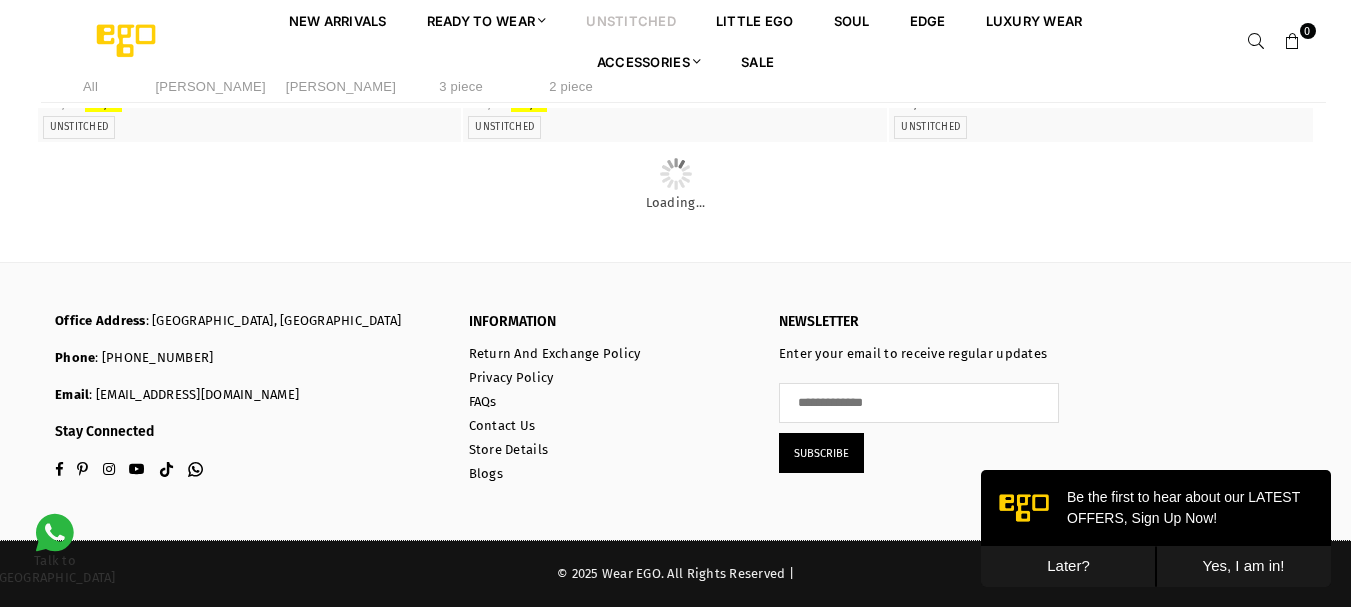 click at bounding box center (250, -1388) 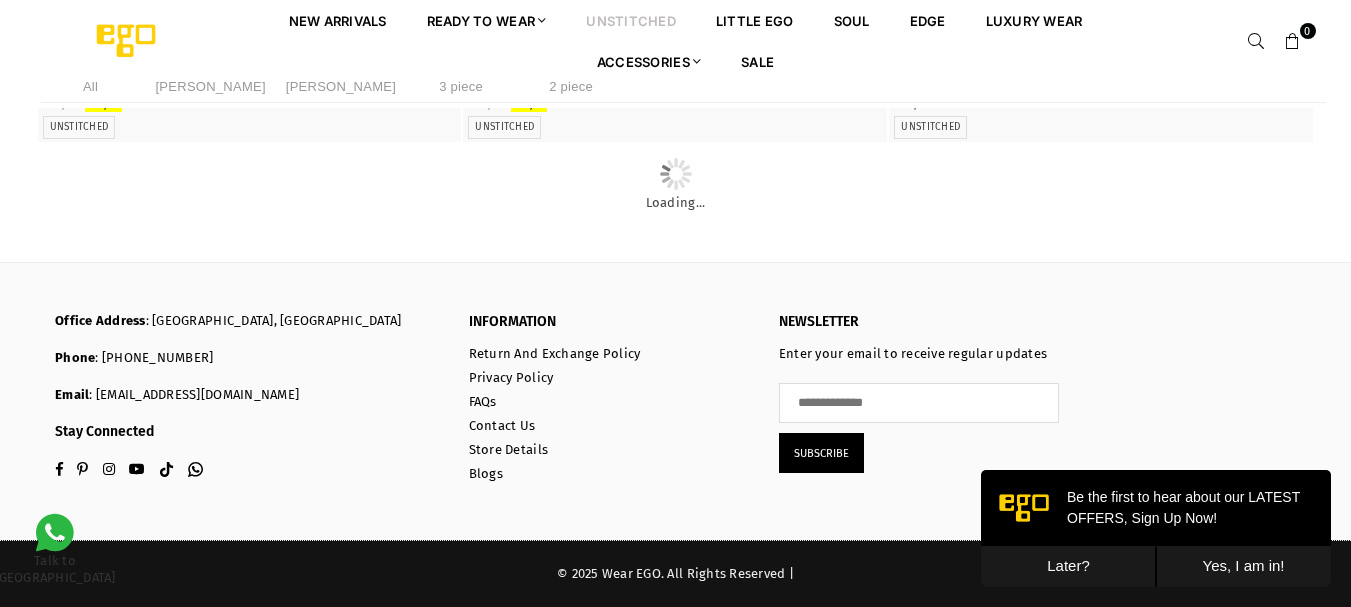 click on "Yes, I am in!" at bounding box center [1243, 566] 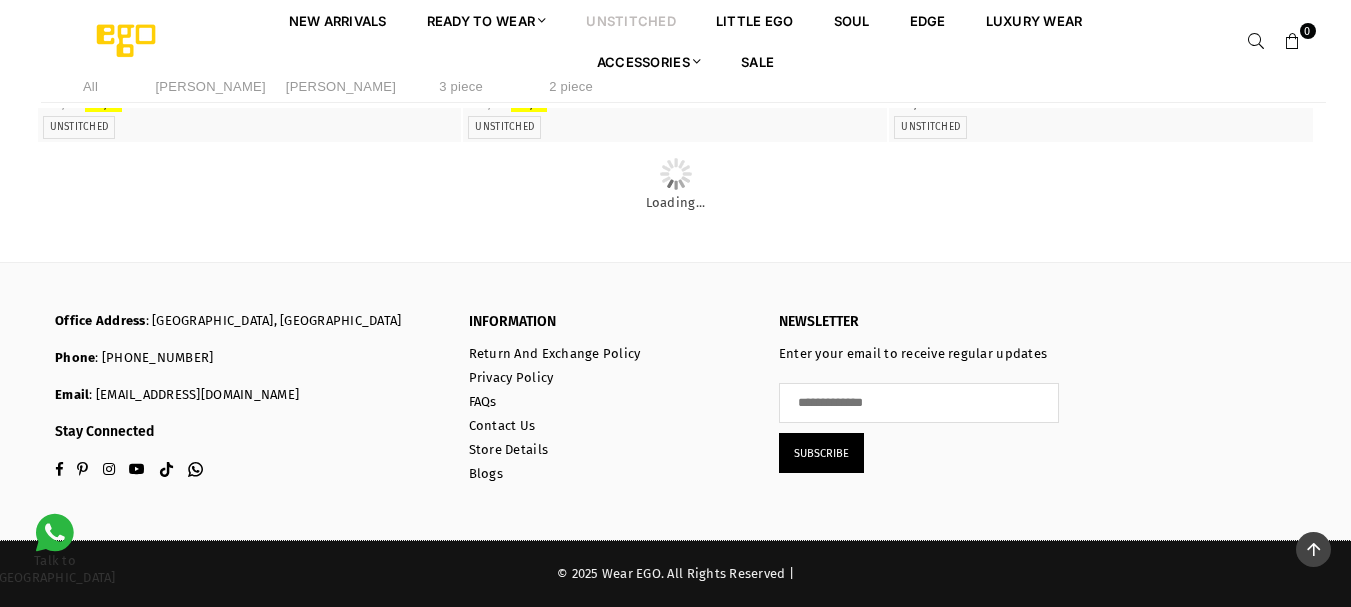 scroll, scrollTop: 10553, scrollLeft: 0, axis: vertical 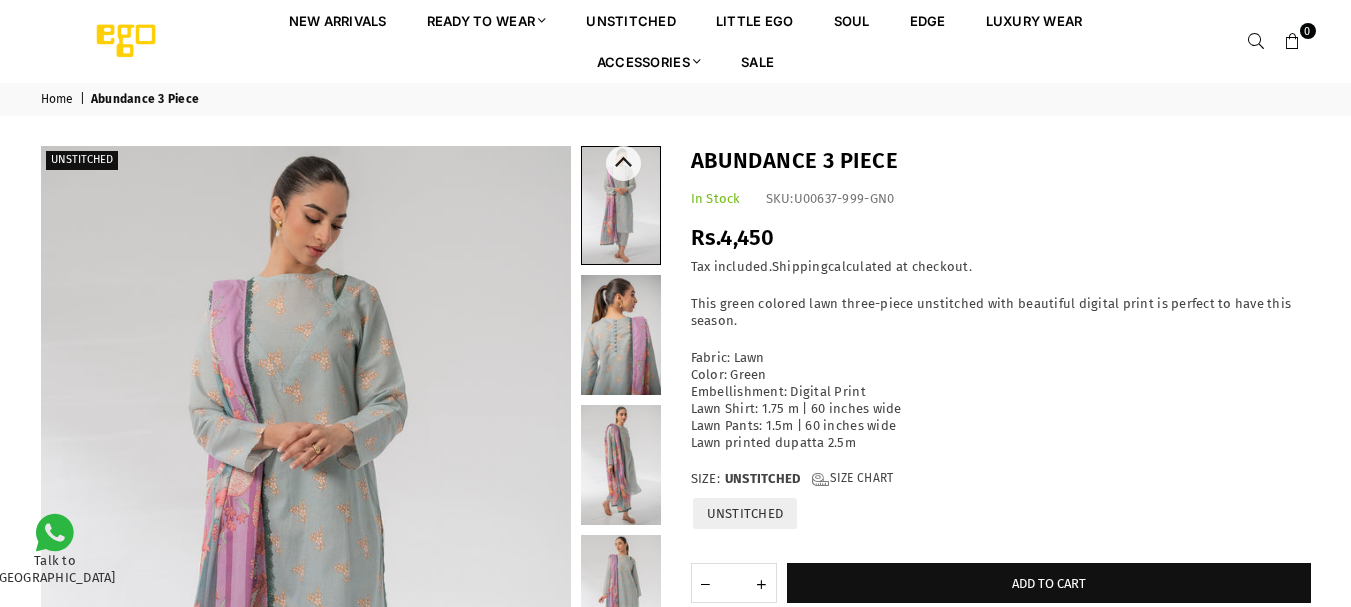 click at bounding box center [621, 465] 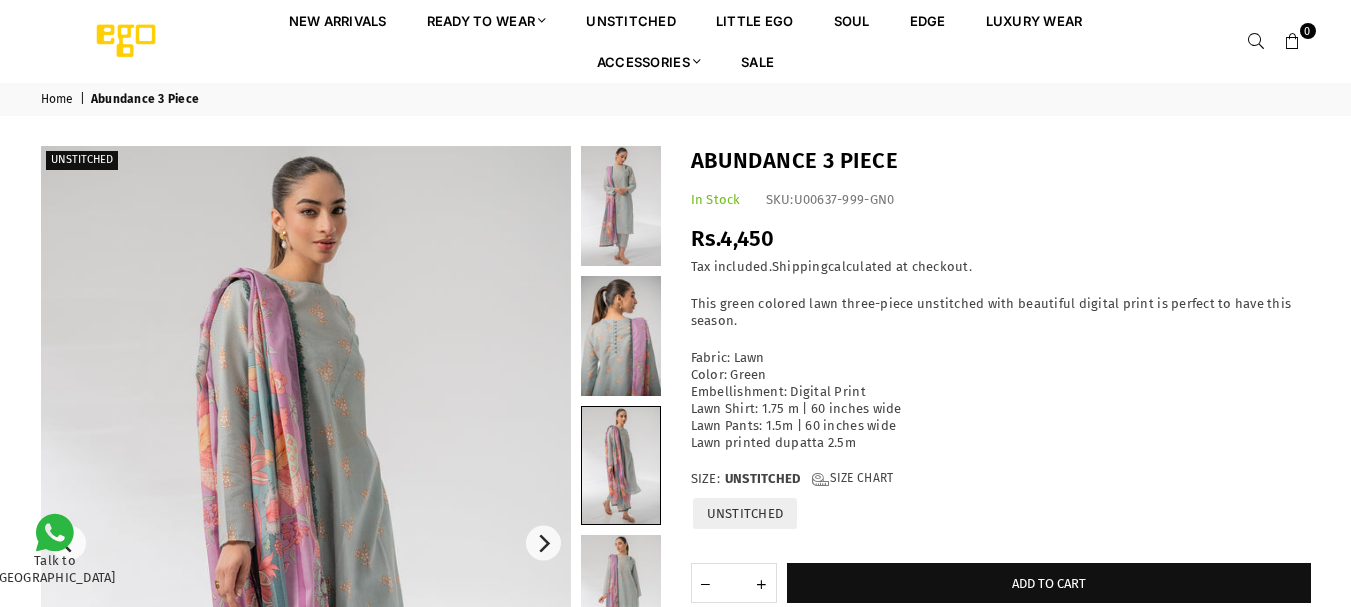 click at bounding box center (305, 543) 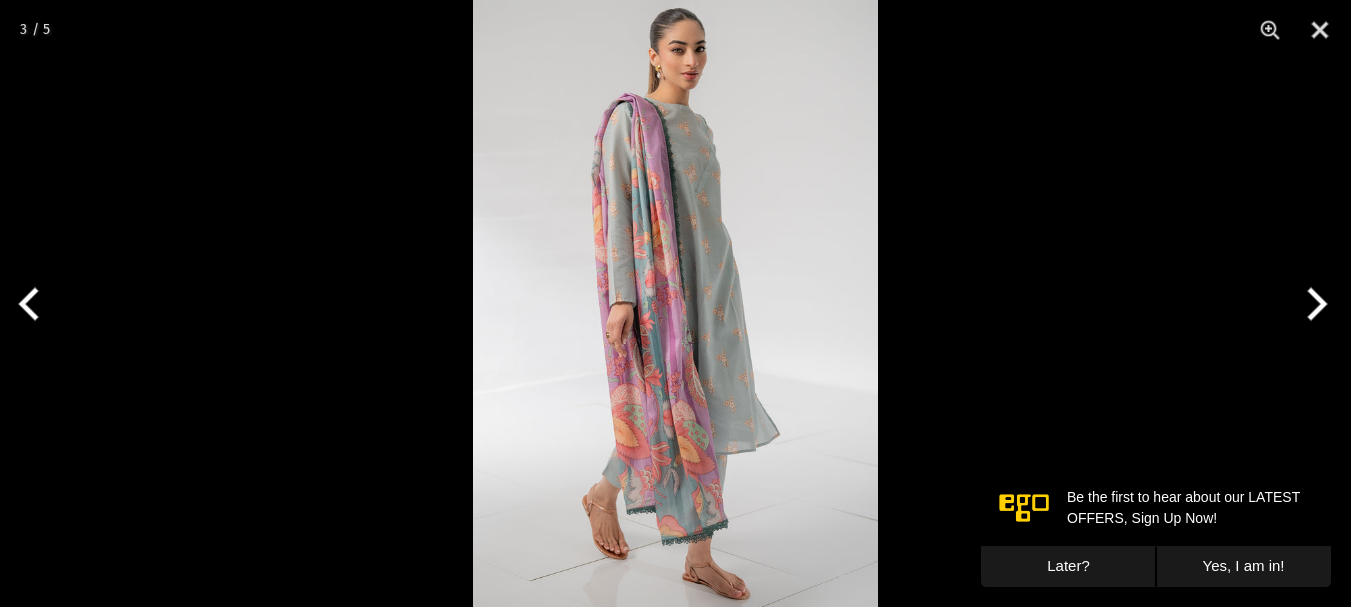 scroll, scrollTop: 0, scrollLeft: 0, axis: both 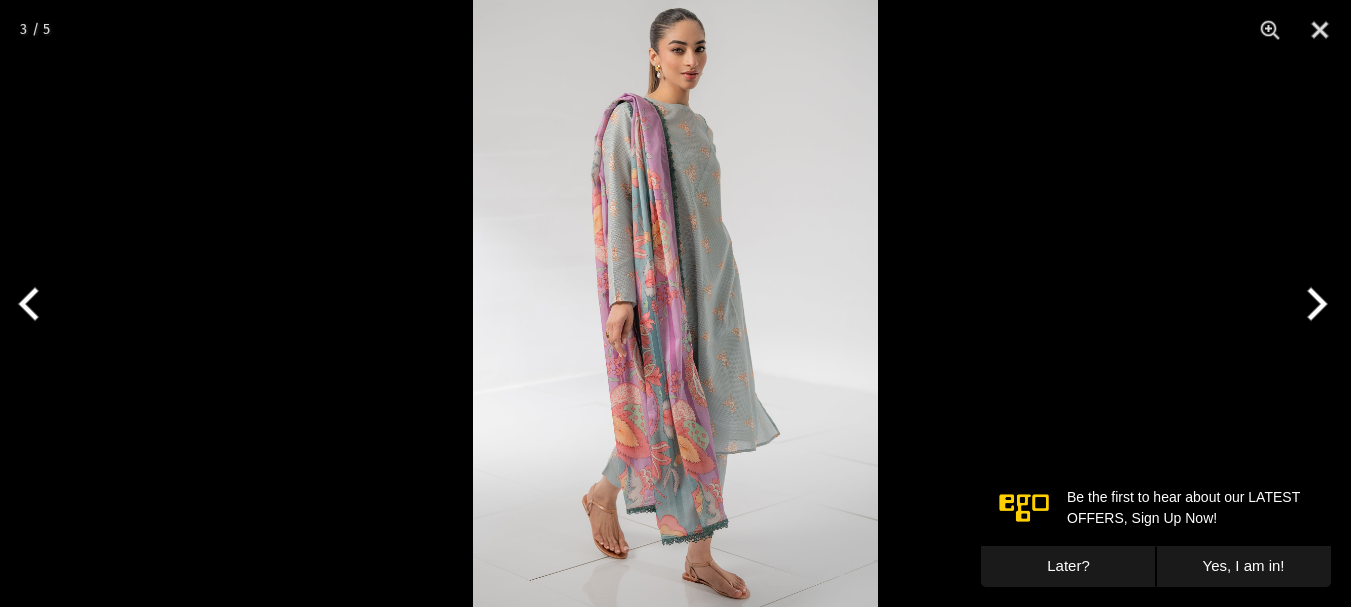 click at bounding box center [675, 303] 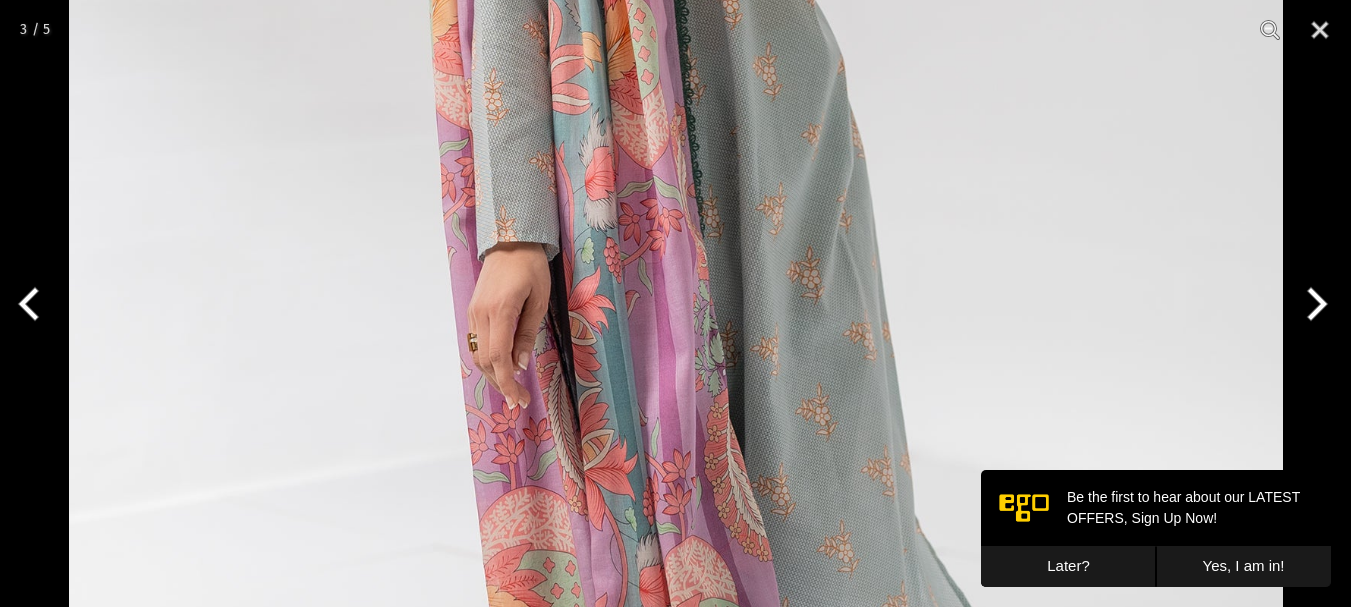 click at bounding box center (676, 248) 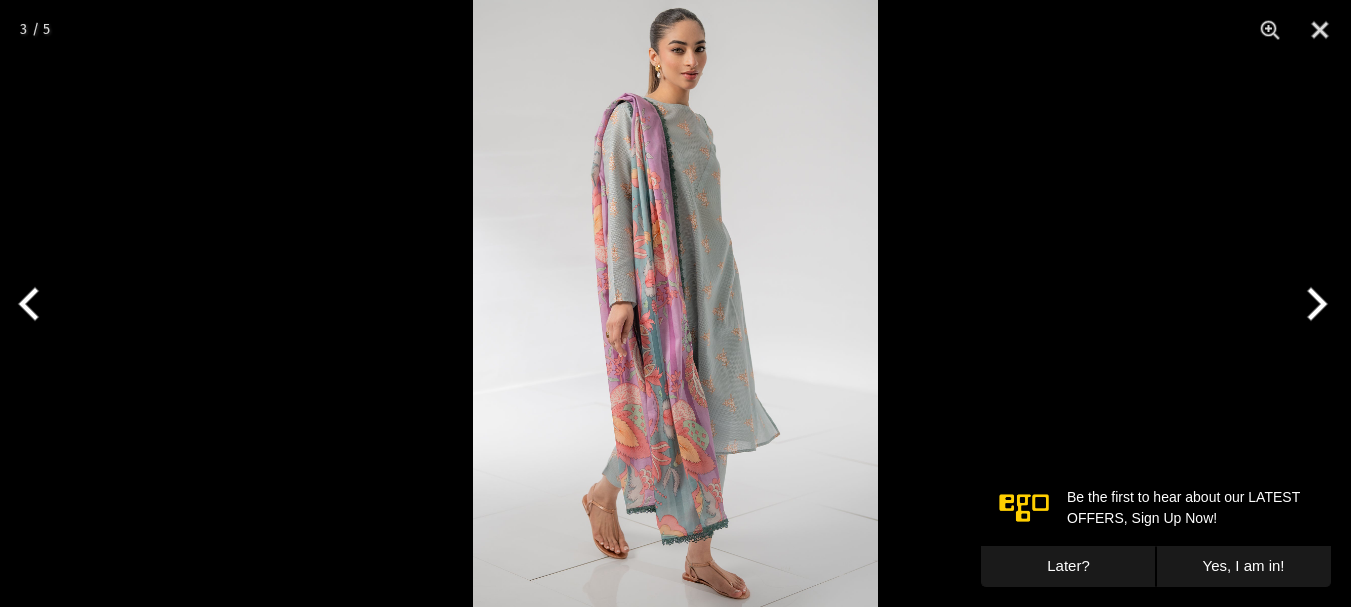 click at bounding box center (675, 303) 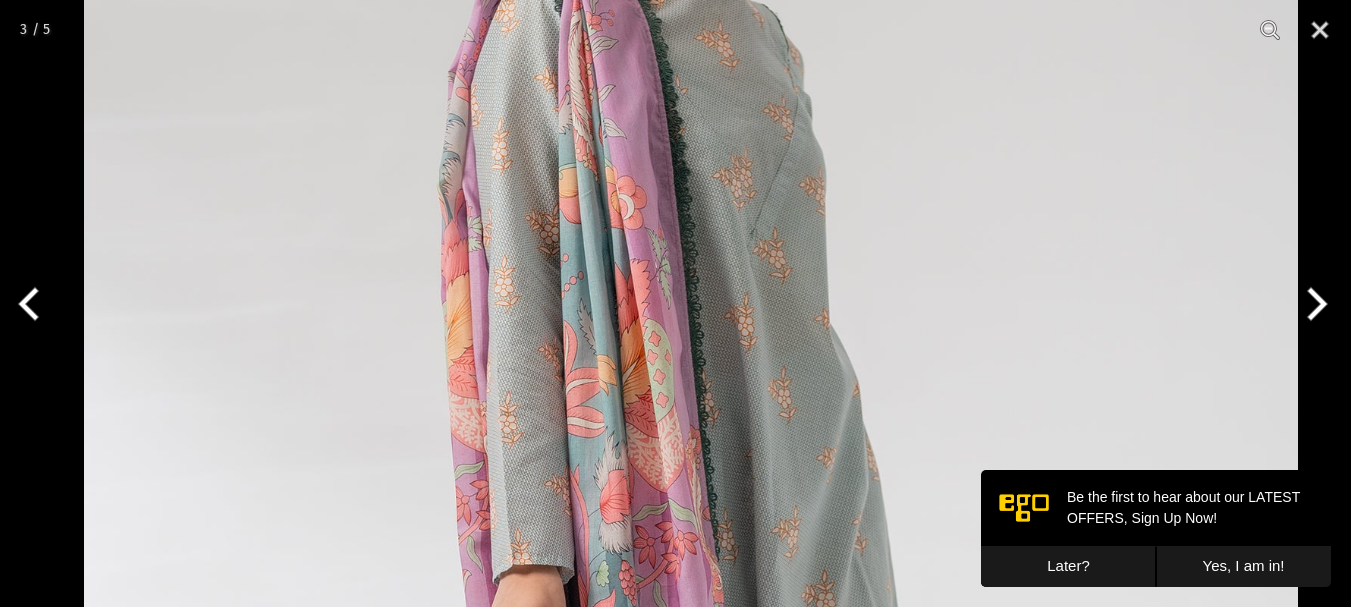 click at bounding box center [691, 571] 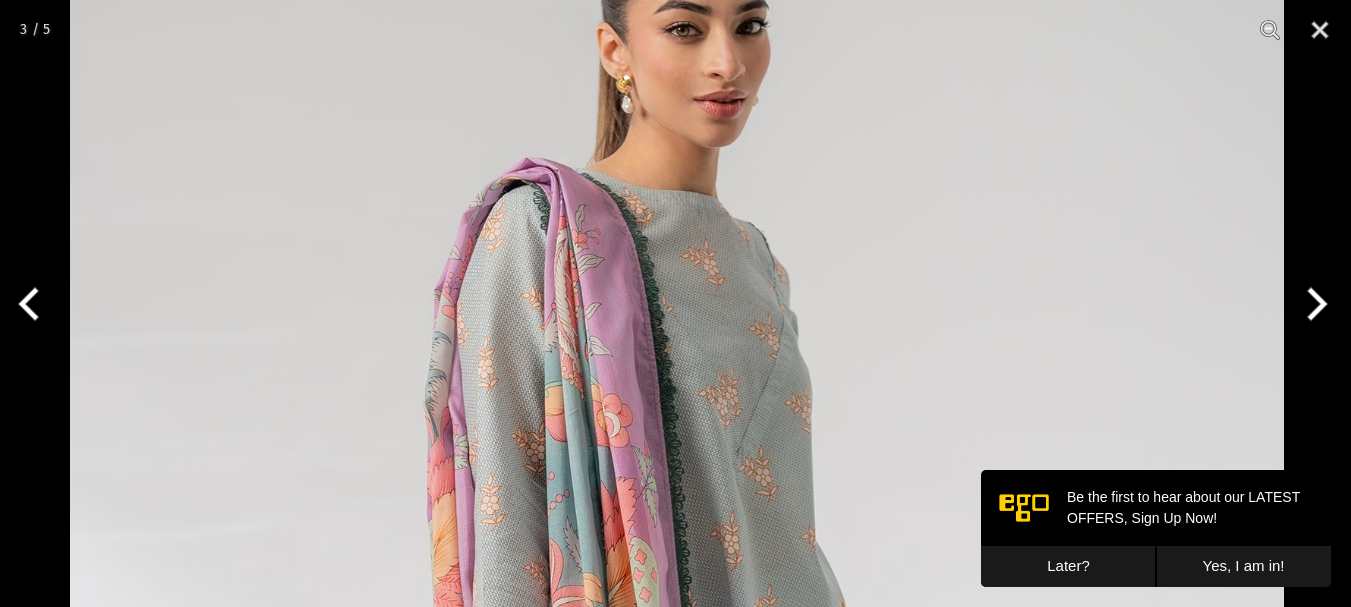 click at bounding box center [677, 789] 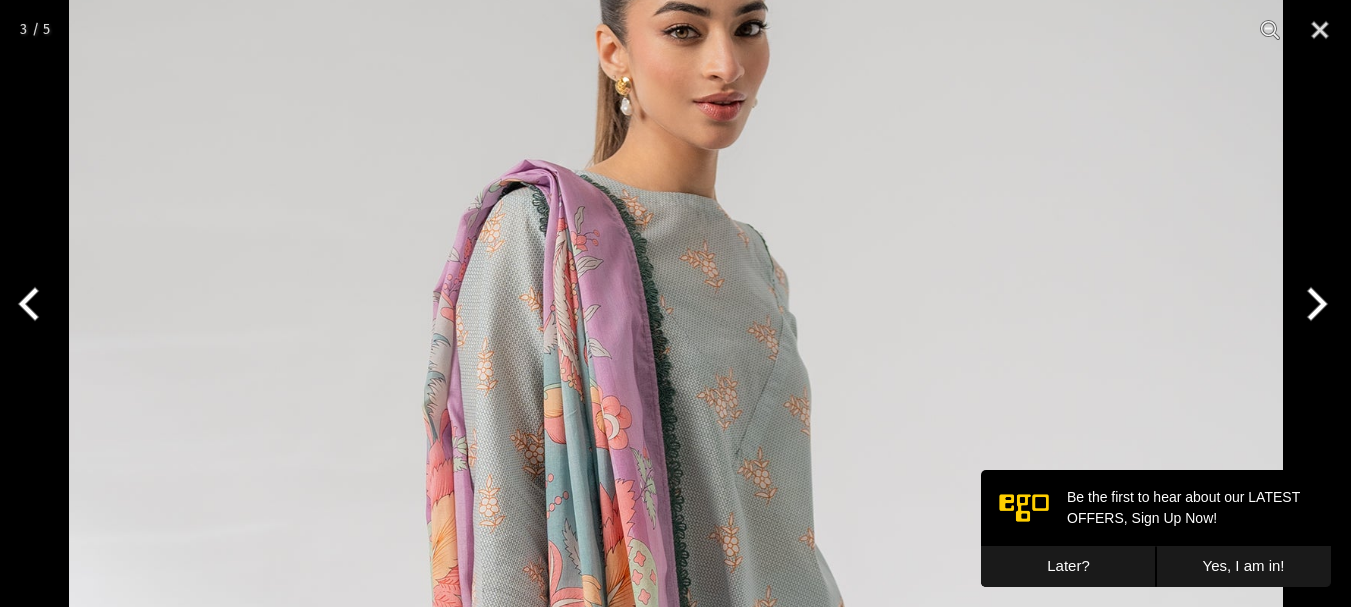 click at bounding box center (1313, 304) 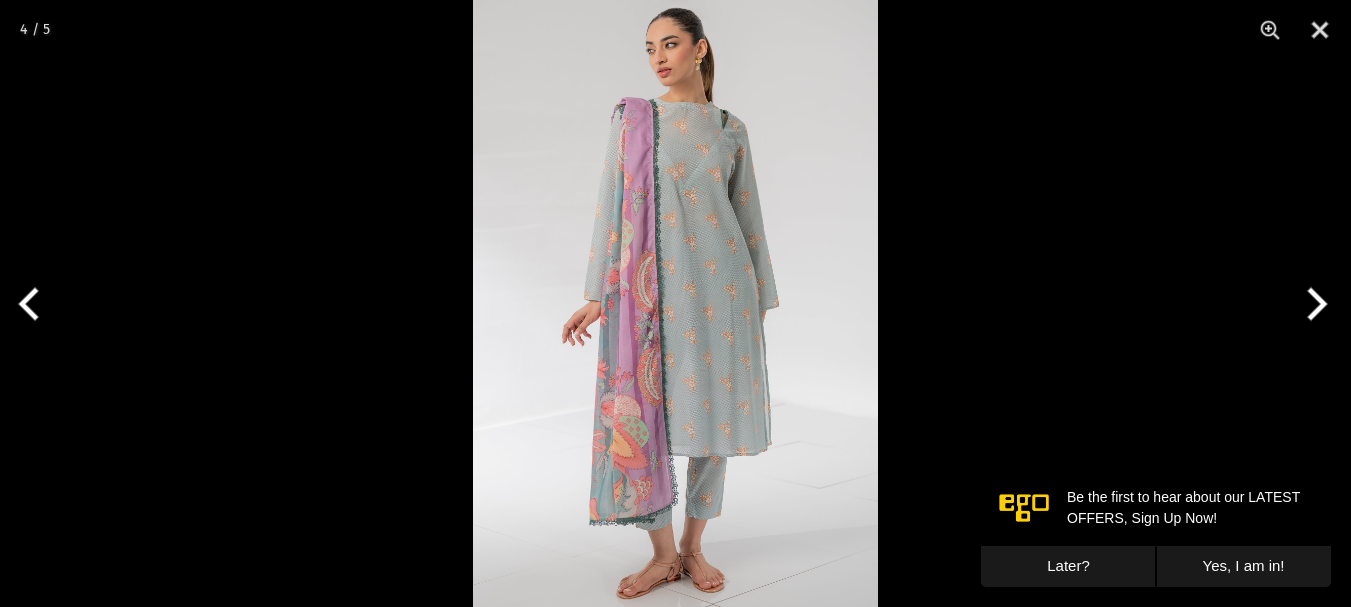 click at bounding box center [1313, 304] 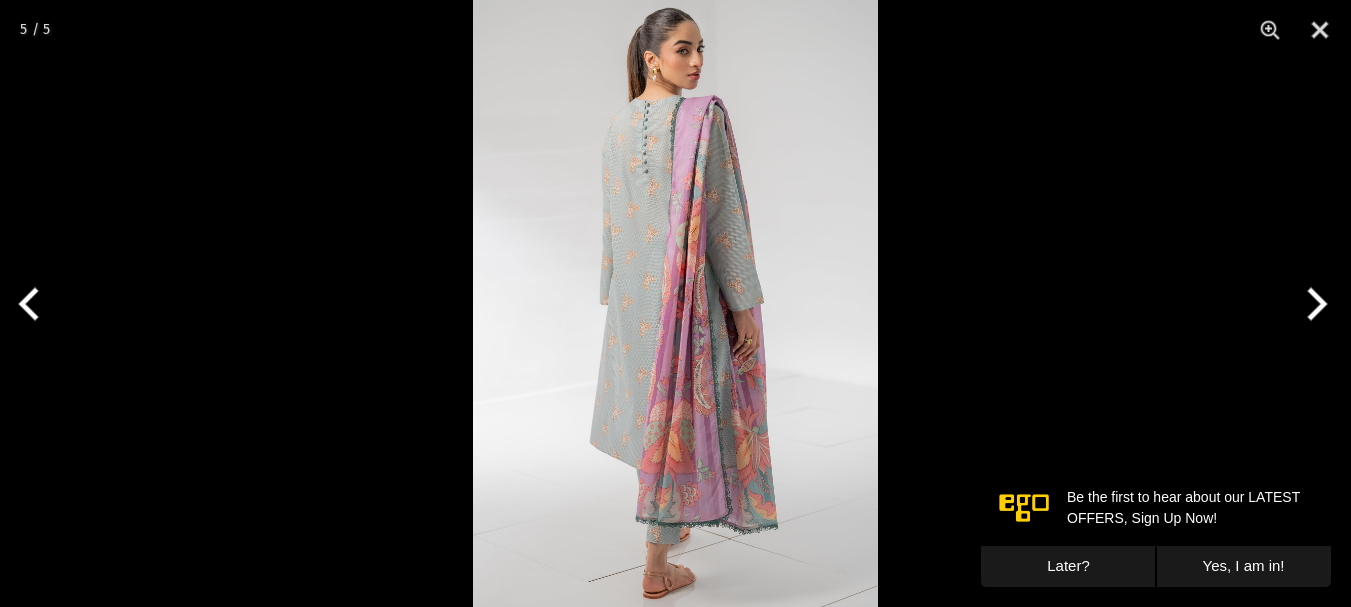 click at bounding box center [675, 303] 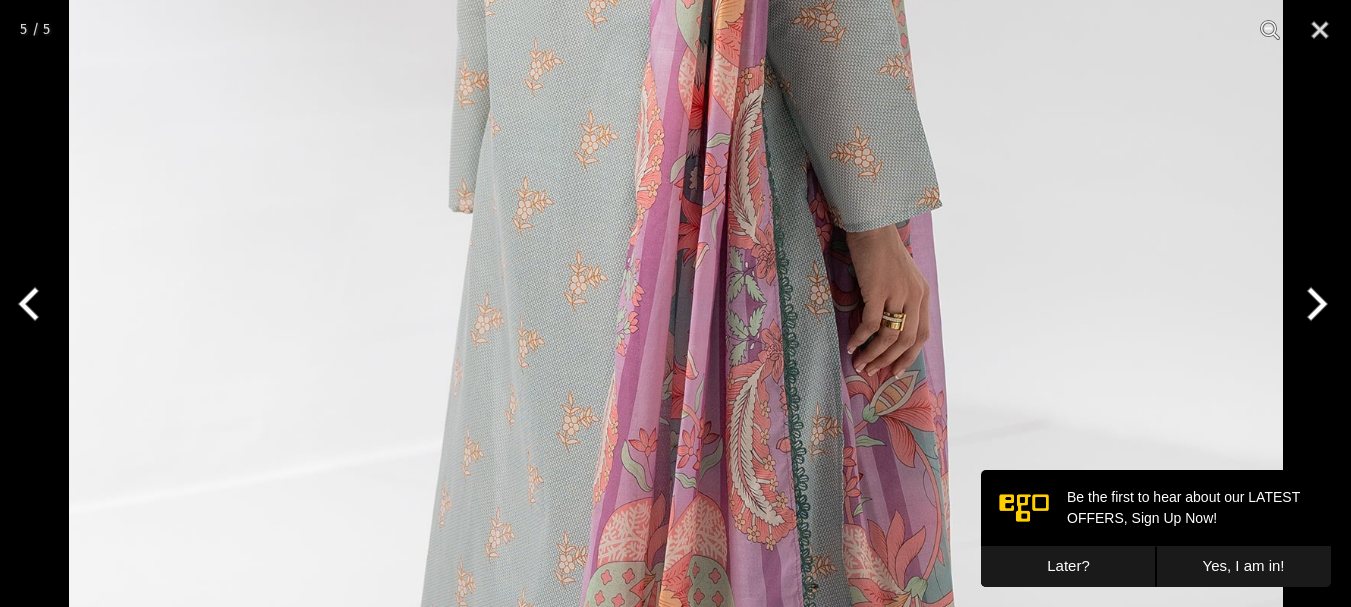 click at bounding box center [676, 208] 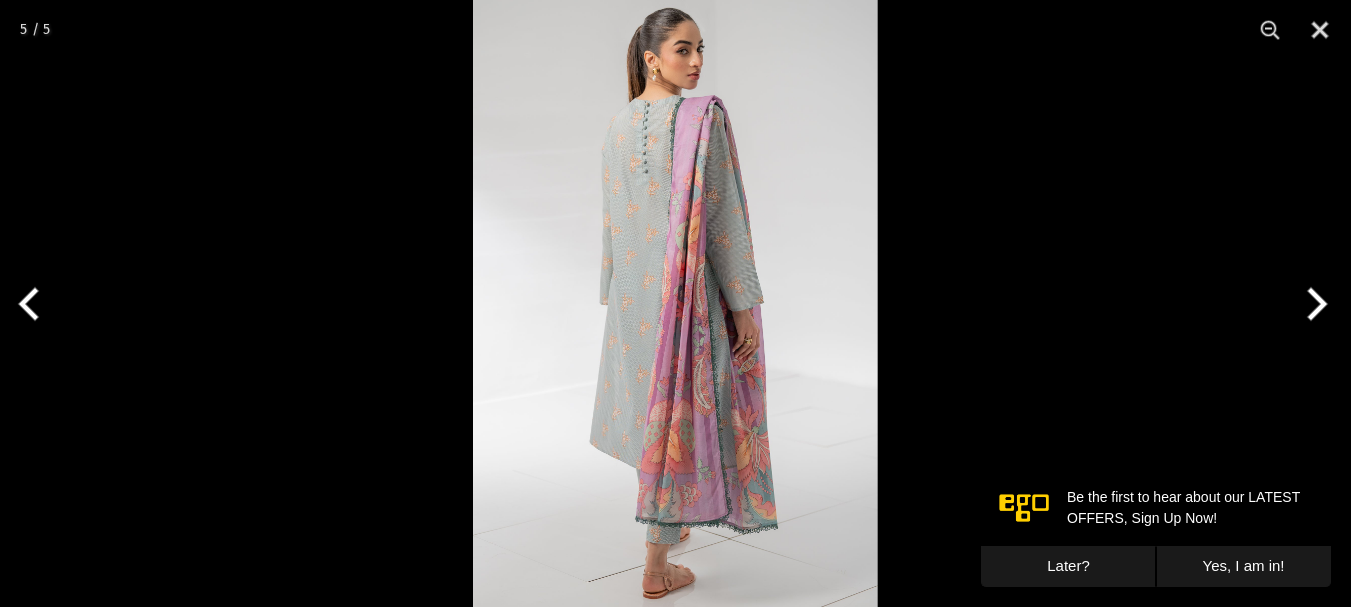 scroll, scrollTop: 0, scrollLeft: 0, axis: both 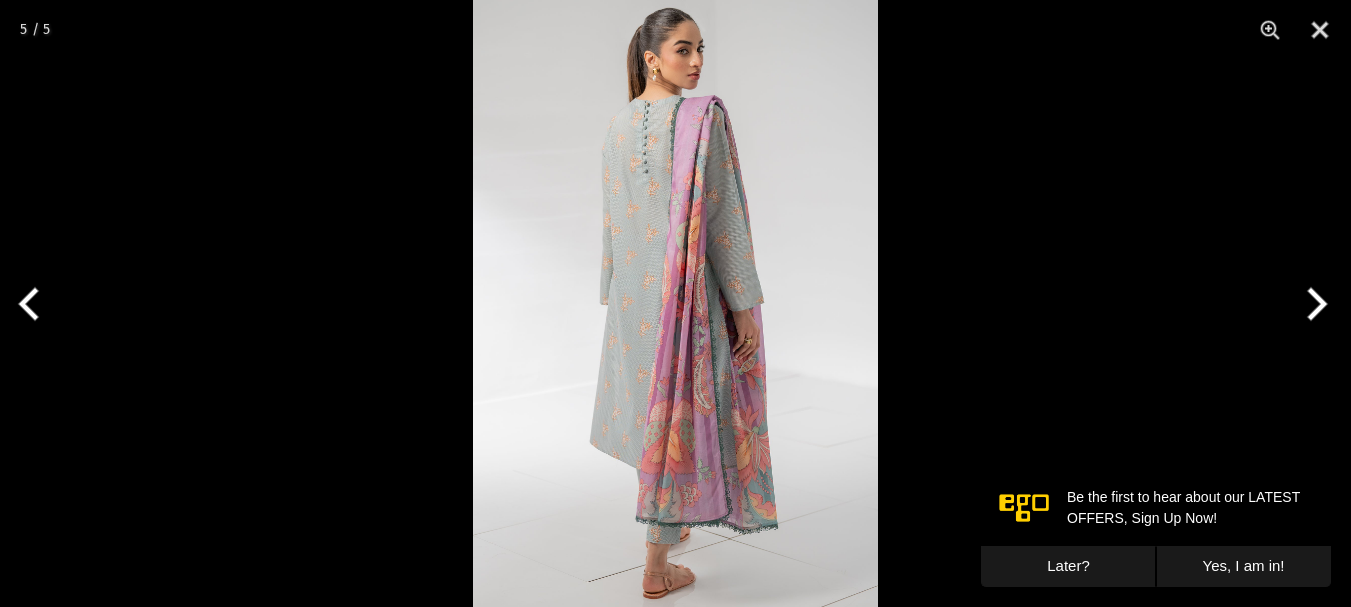 click at bounding box center (675, 303) 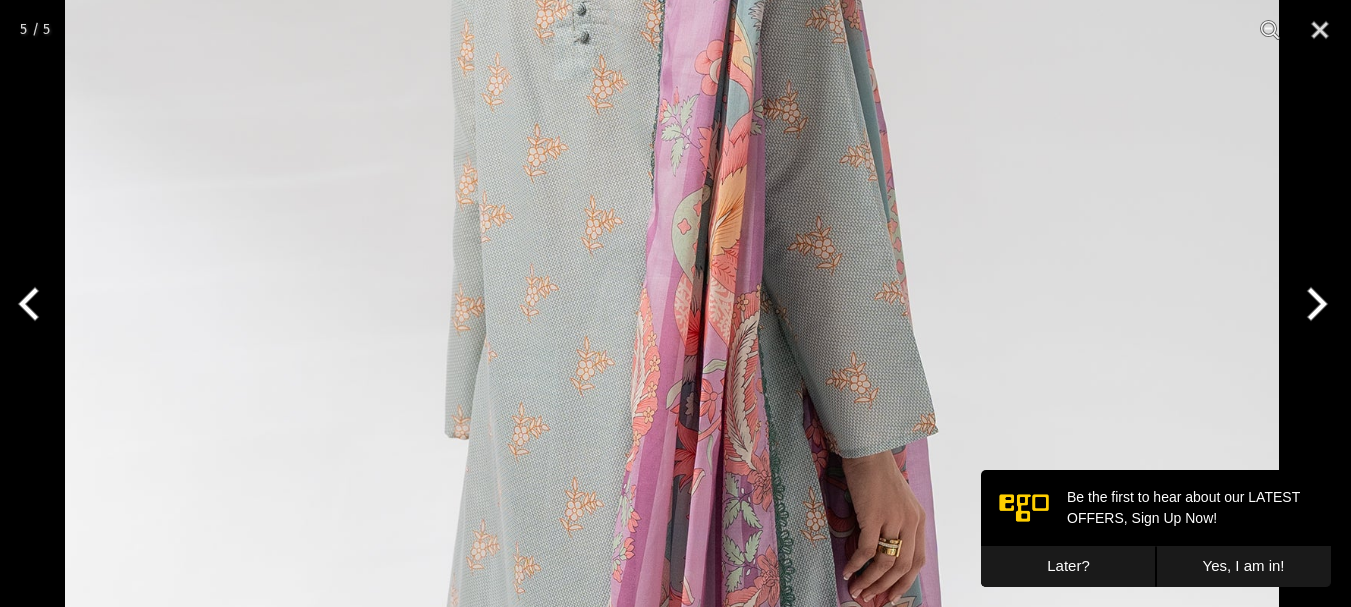 click at bounding box center [672, 434] 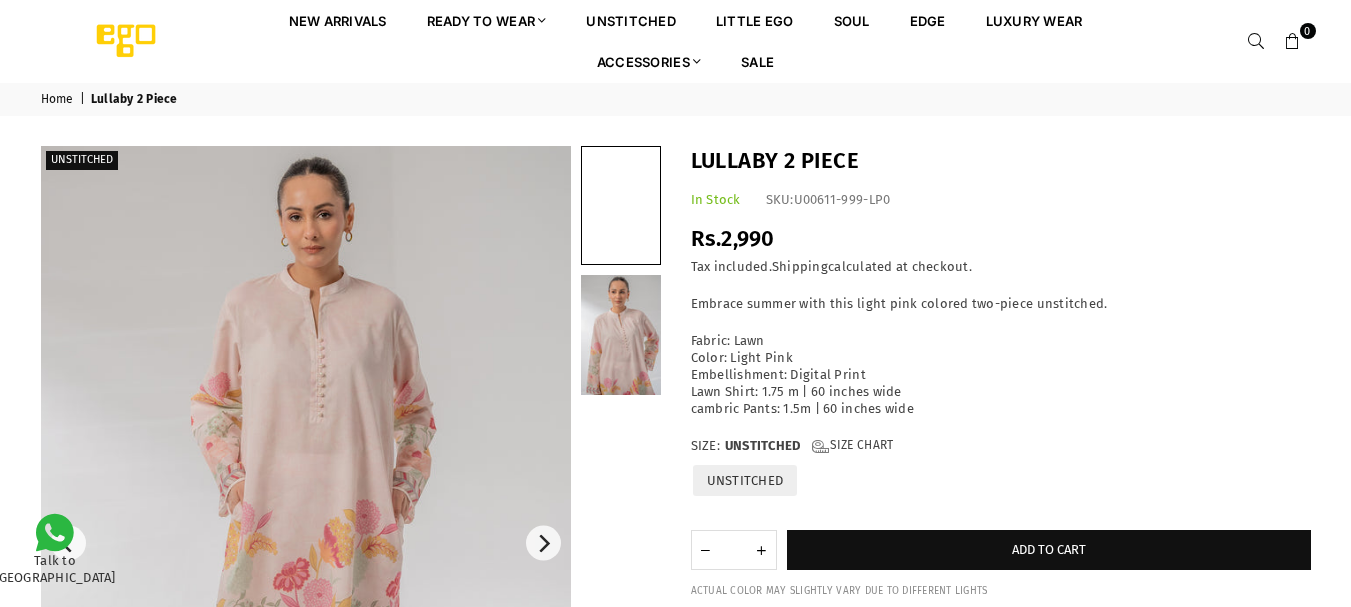 scroll, scrollTop: 0, scrollLeft: 0, axis: both 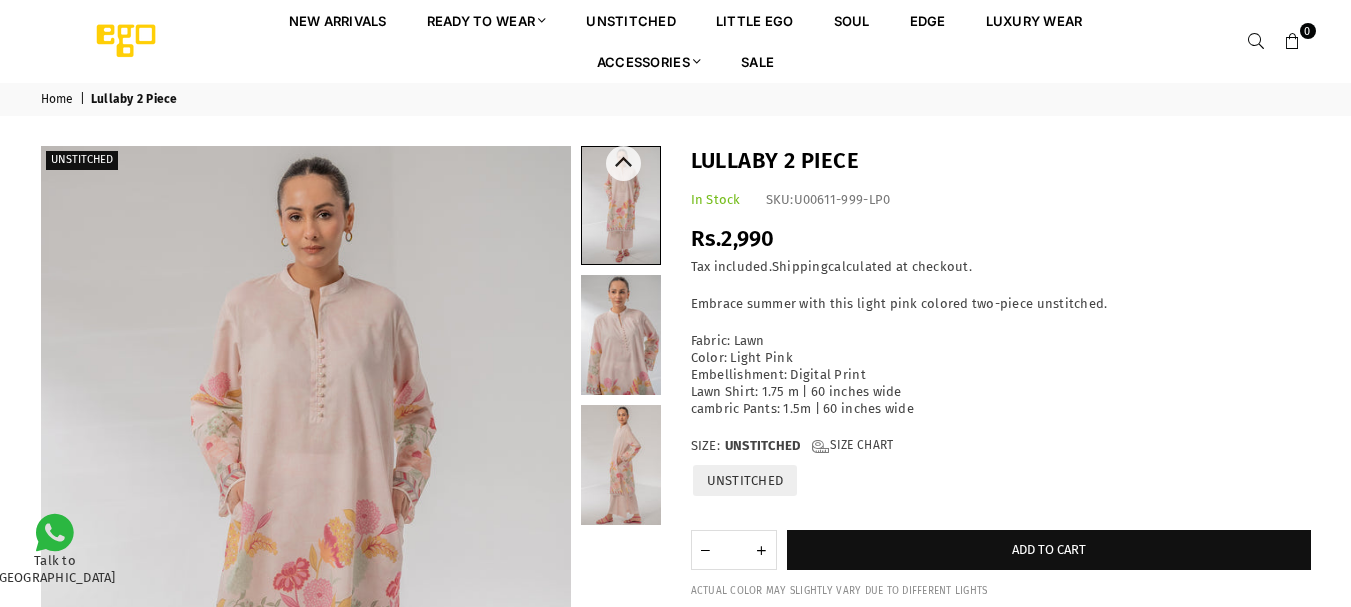 click at bounding box center [621, 335] 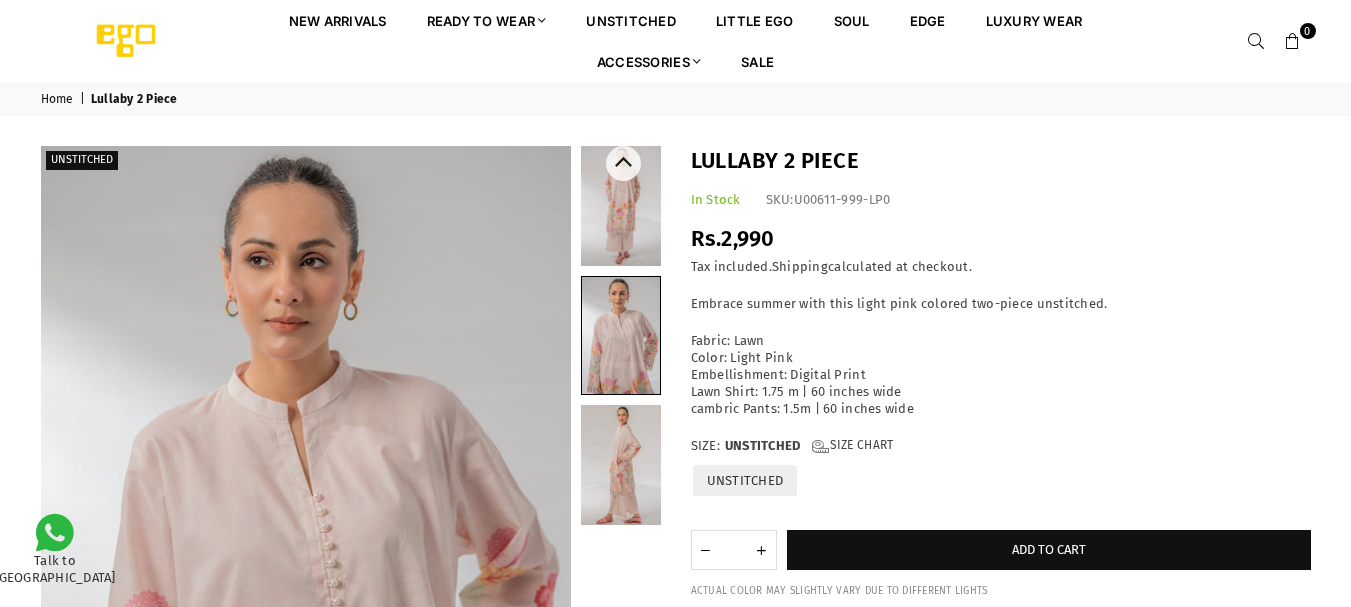 click at bounding box center (621, 206) 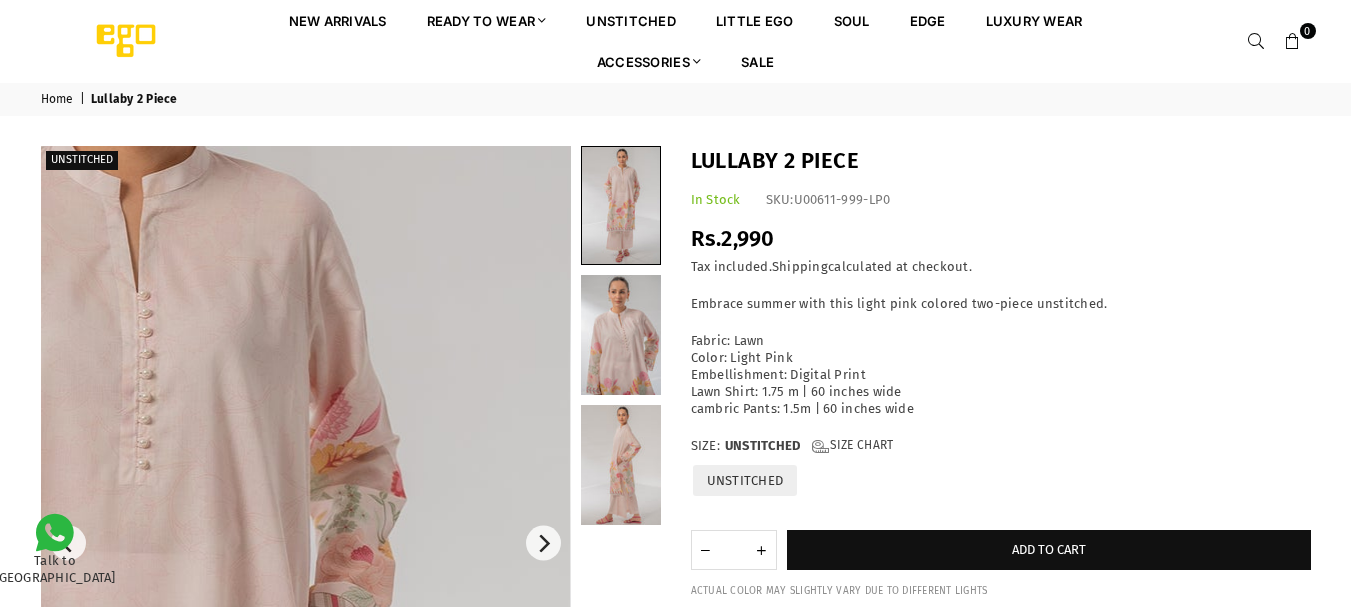 click at bounding box center (112, 756) 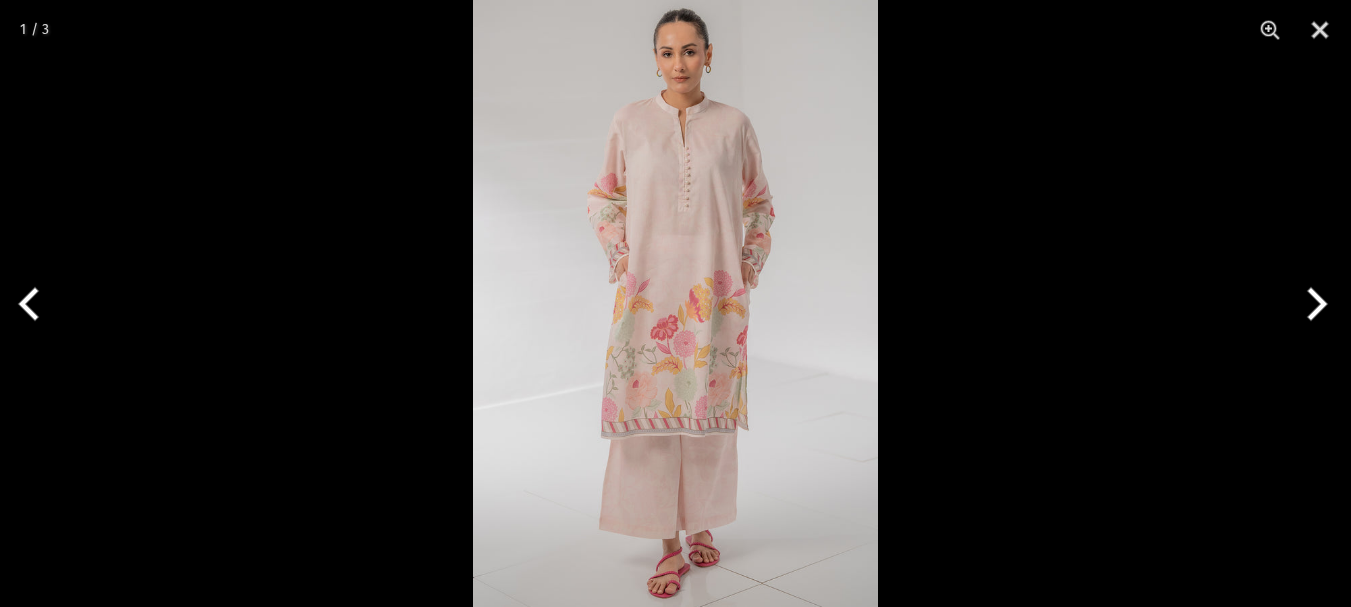 click at bounding box center (675, 304) 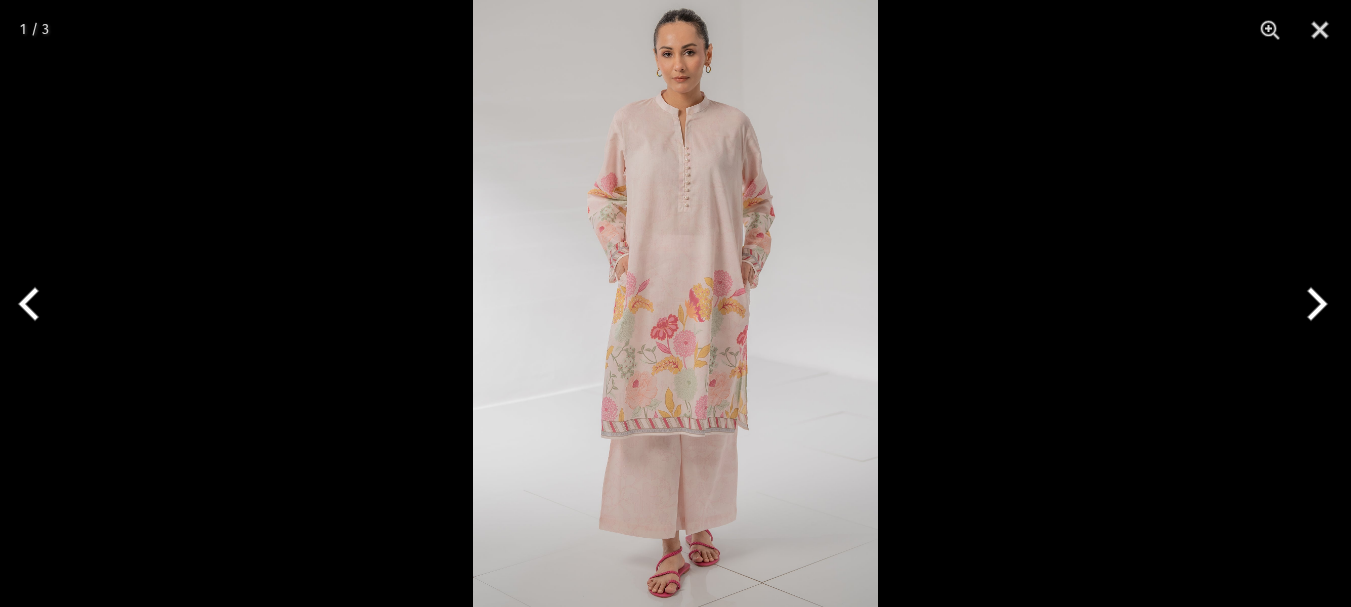 click at bounding box center [675, 303] 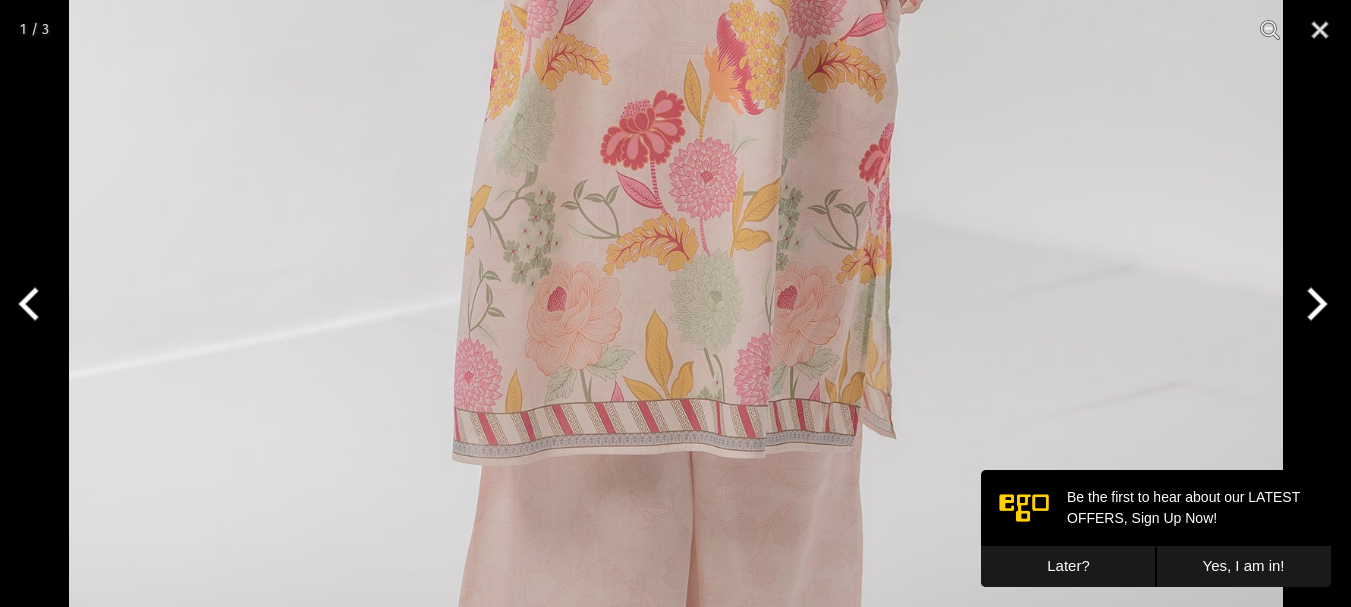 scroll, scrollTop: 0, scrollLeft: 0, axis: both 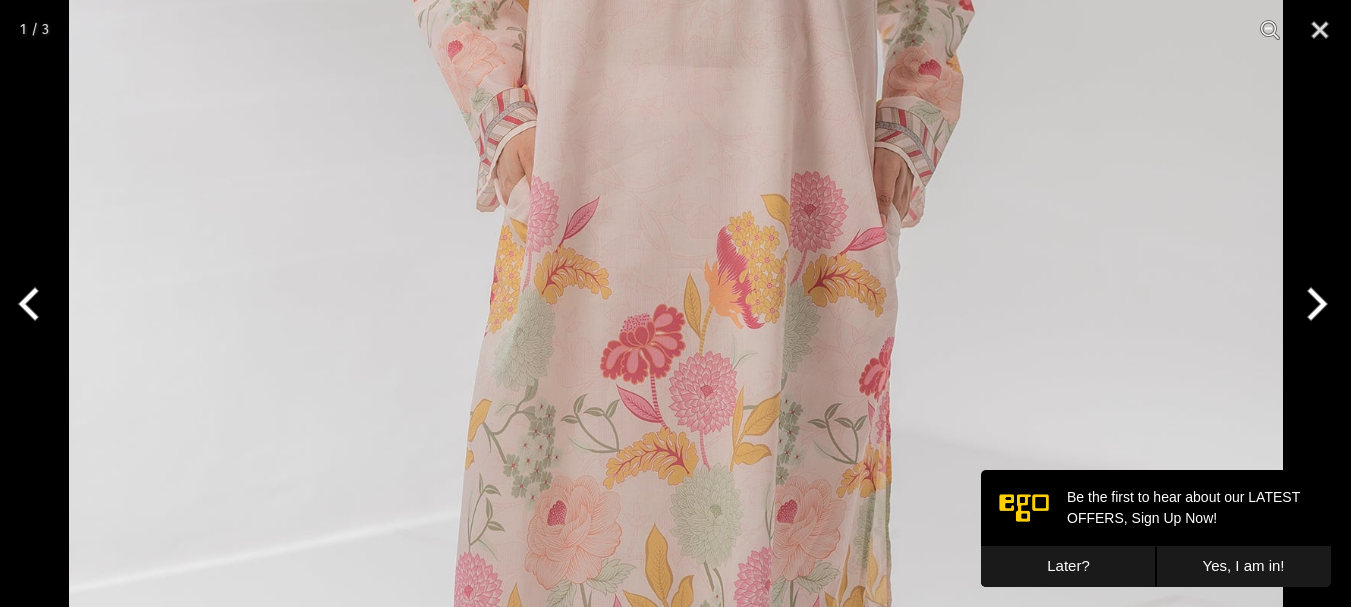 click at bounding box center (676, 272) 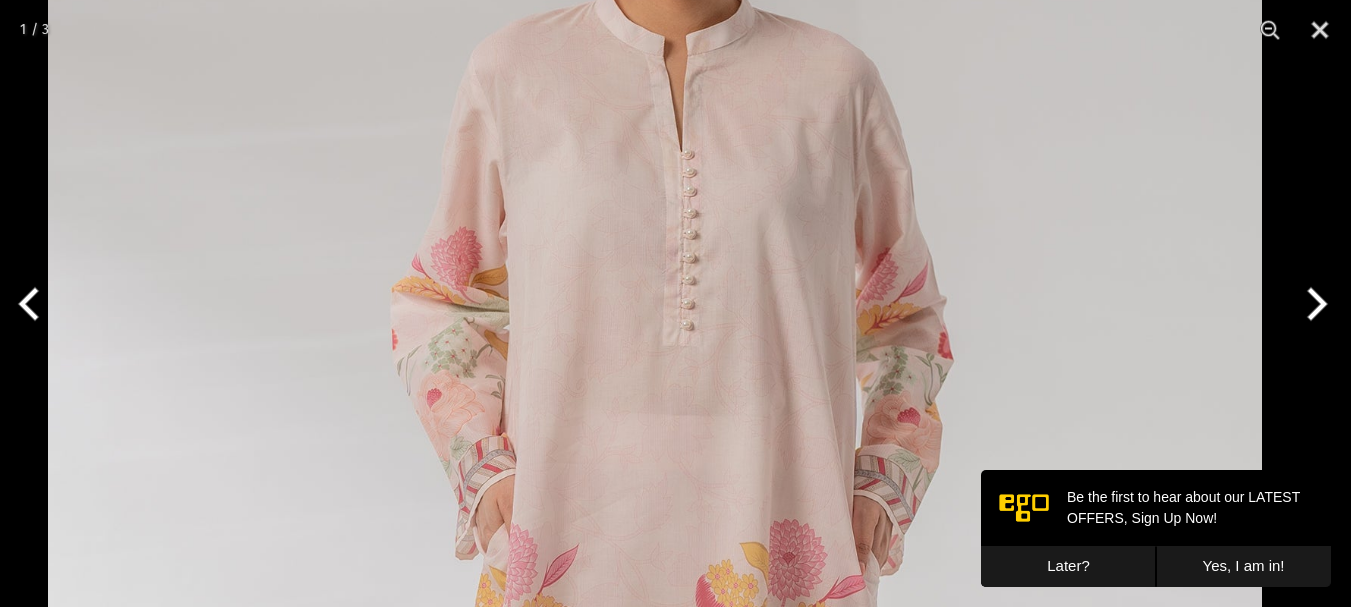 click at bounding box center [655, 620] 